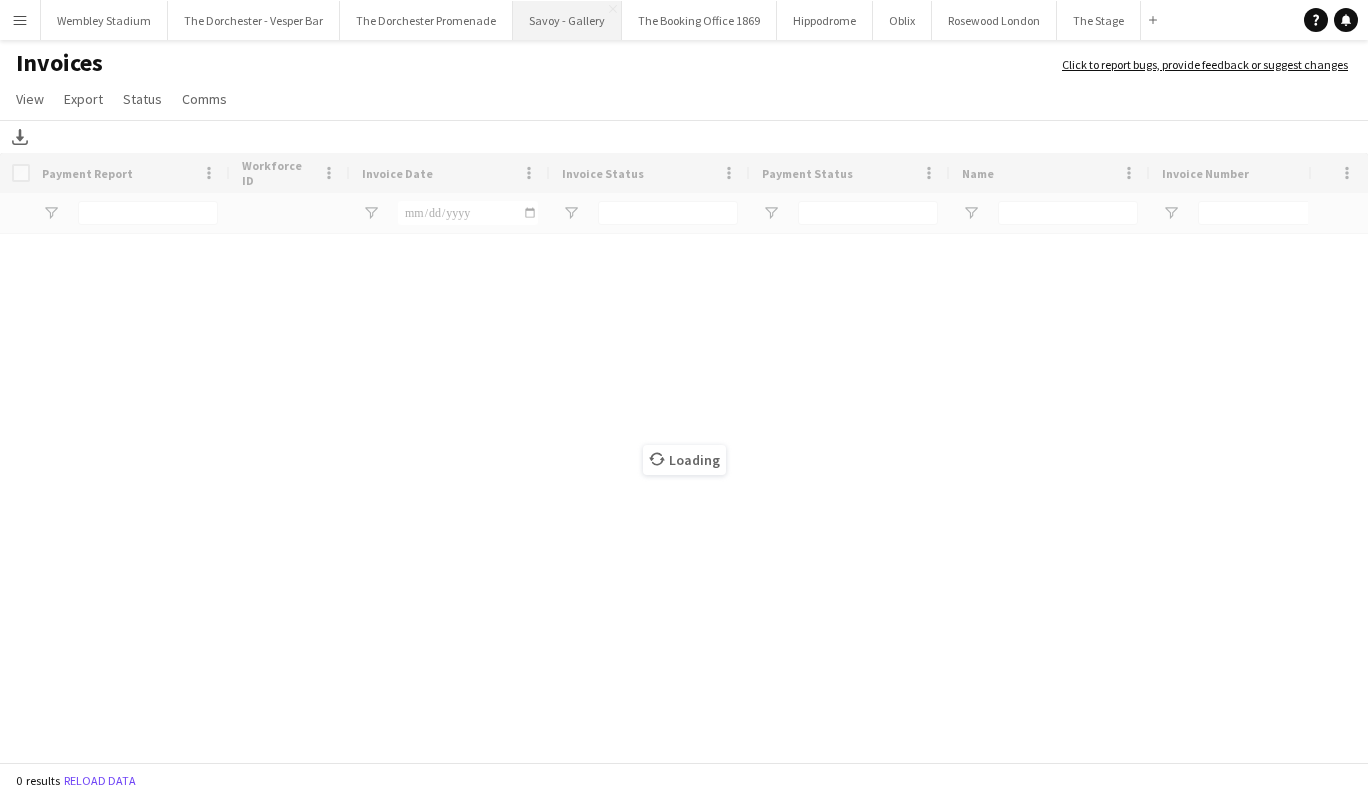 scroll, scrollTop: 0, scrollLeft: 0, axis: both 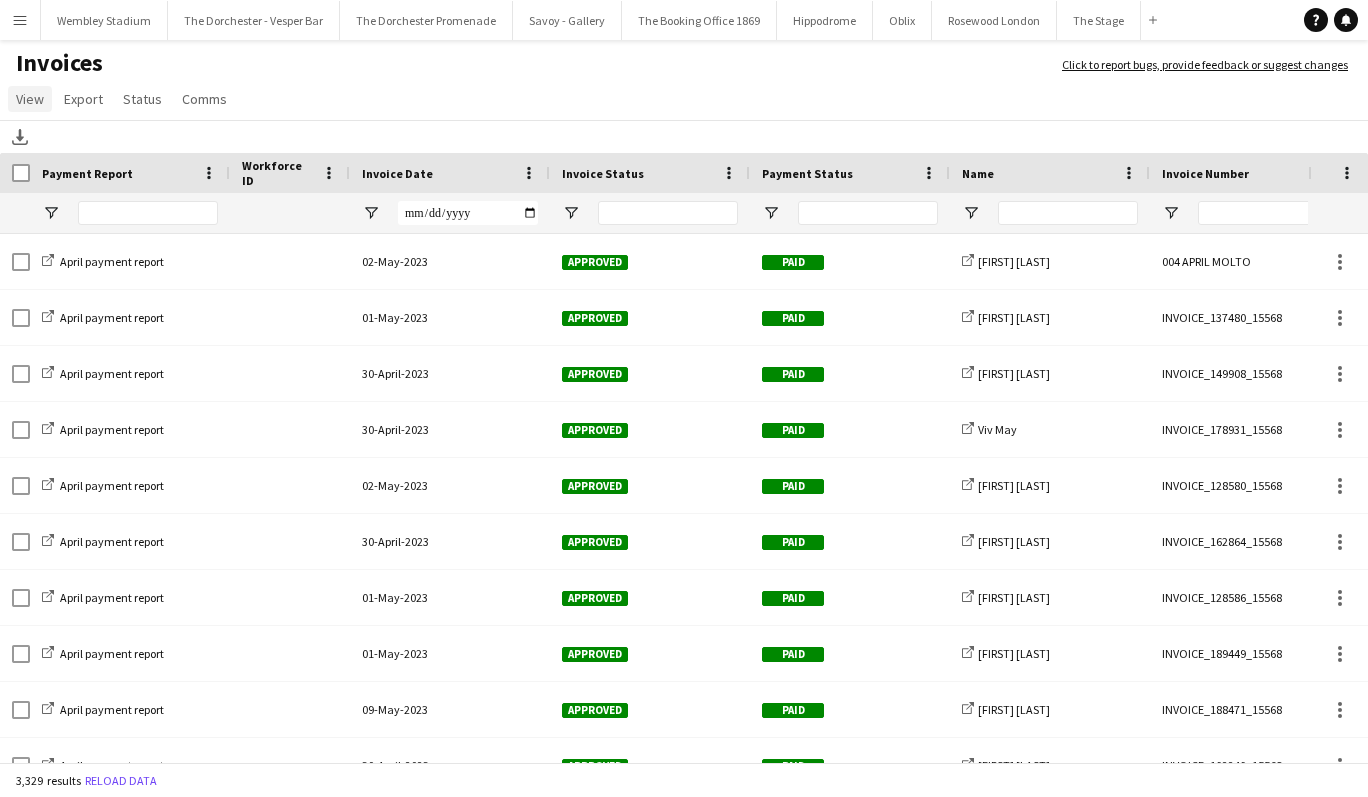 click on "View" 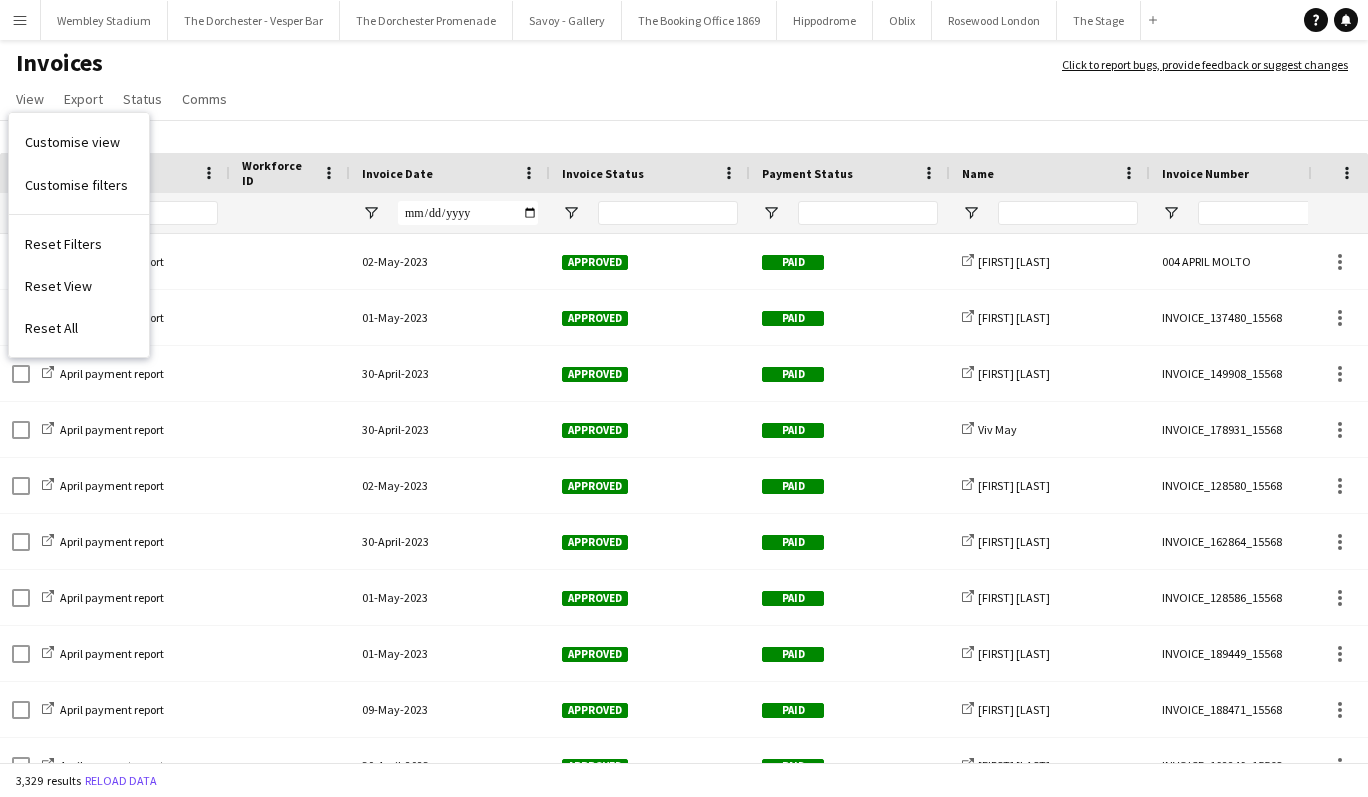 click on "Invoices" 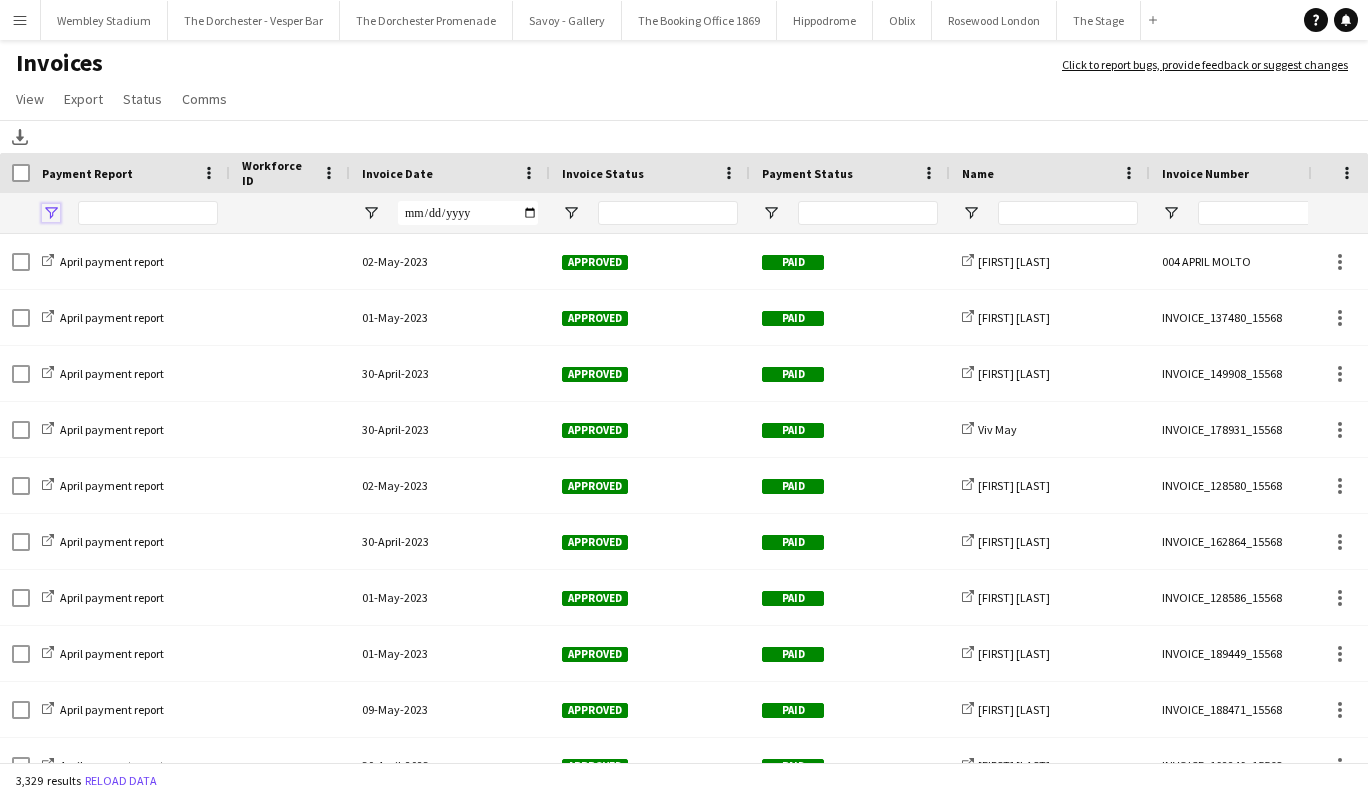 click 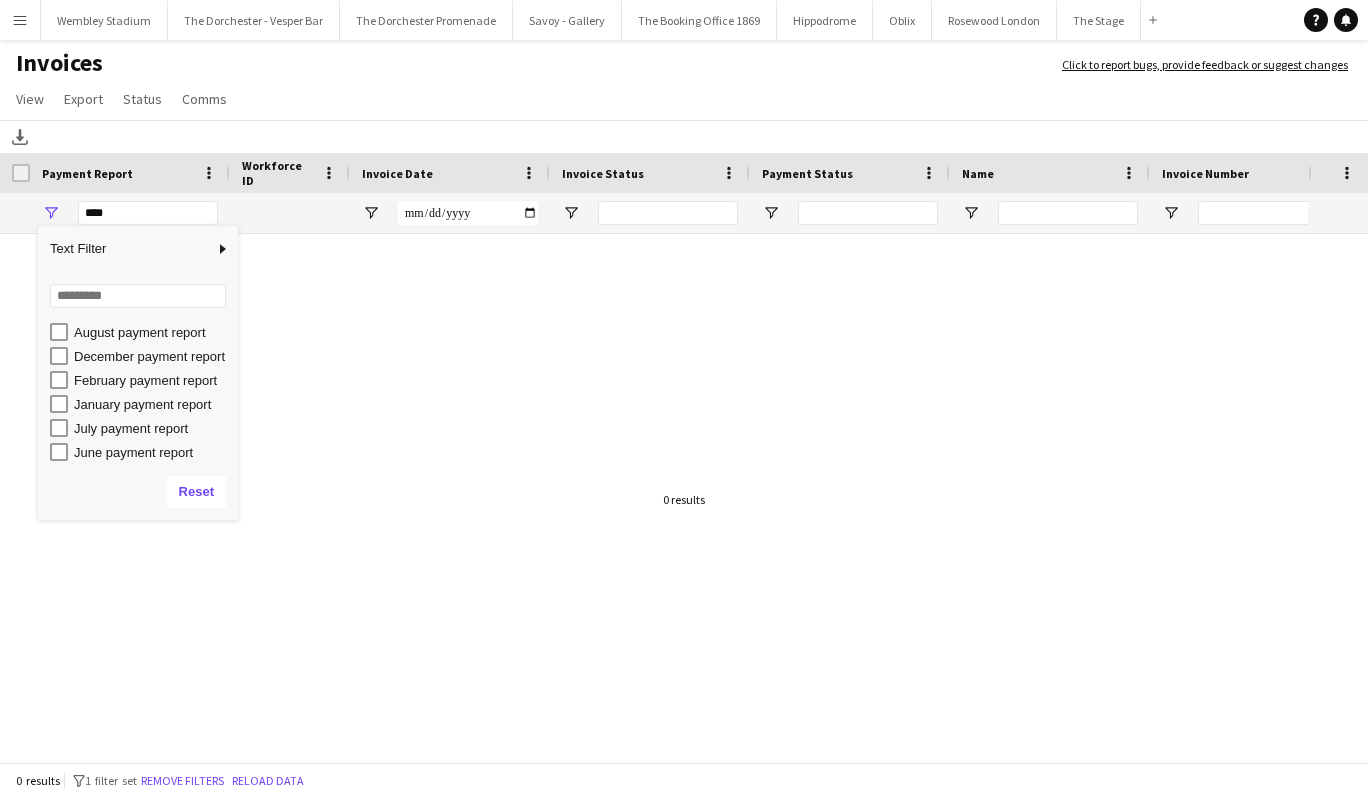 scroll, scrollTop: 52, scrollLeft: 0, axis: vertical 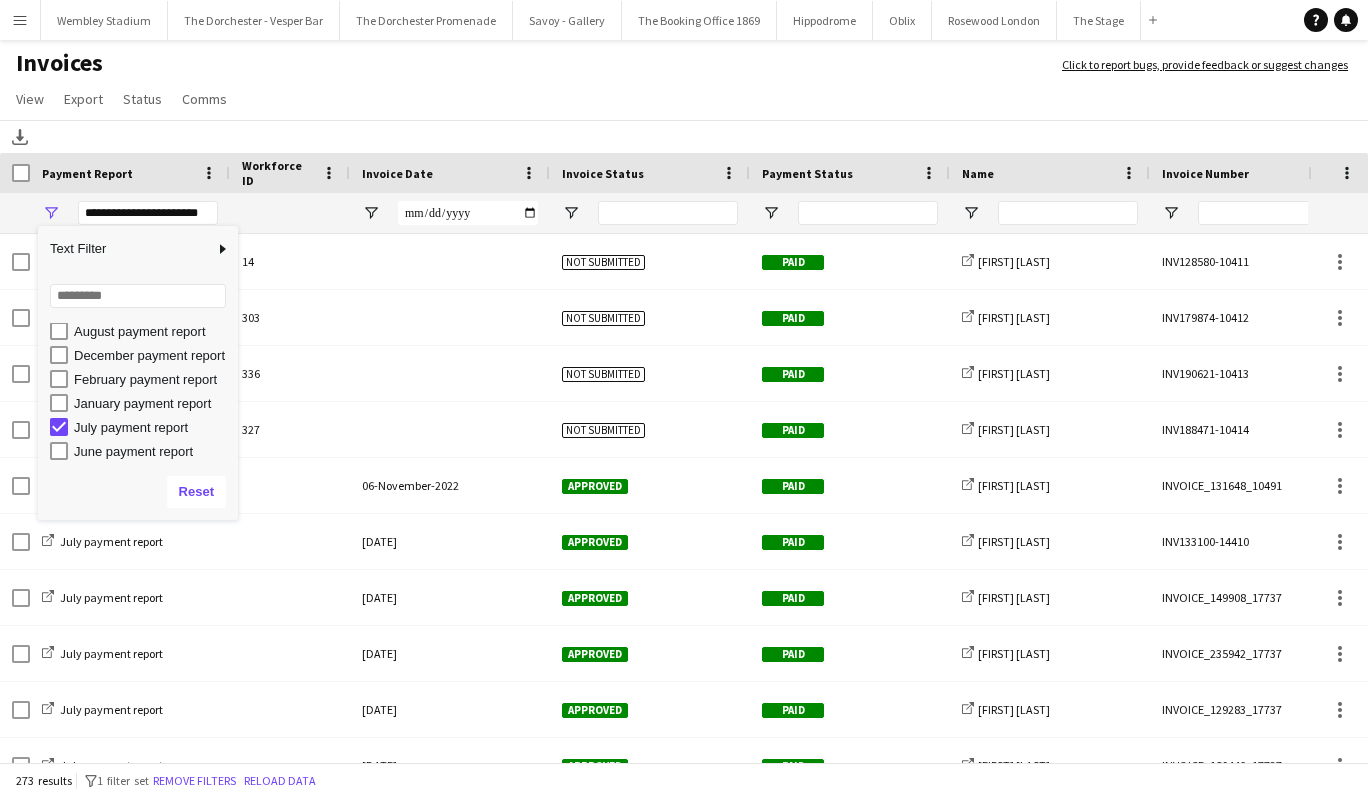 click on "Download" 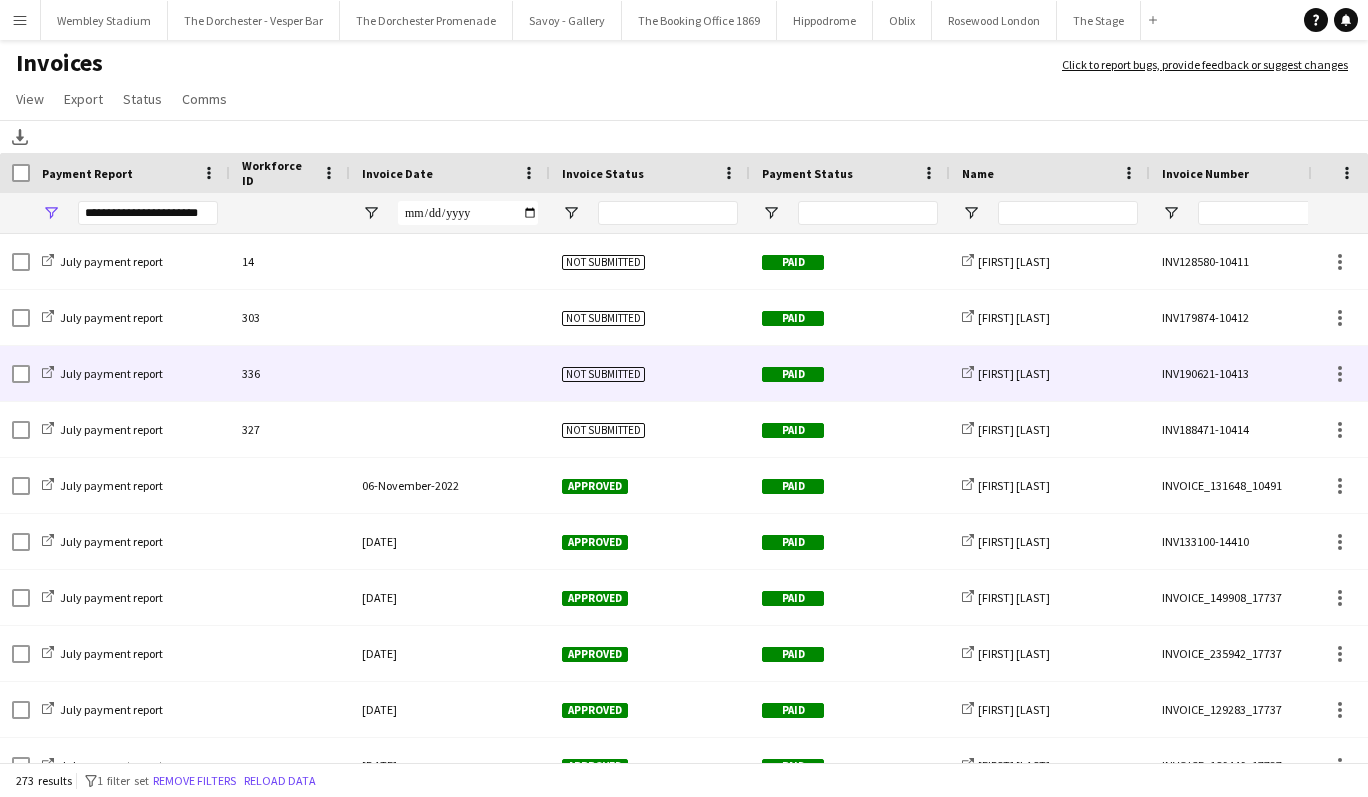 scroll, scrollTop: 86, scrollLeft: 0, axis: vertical 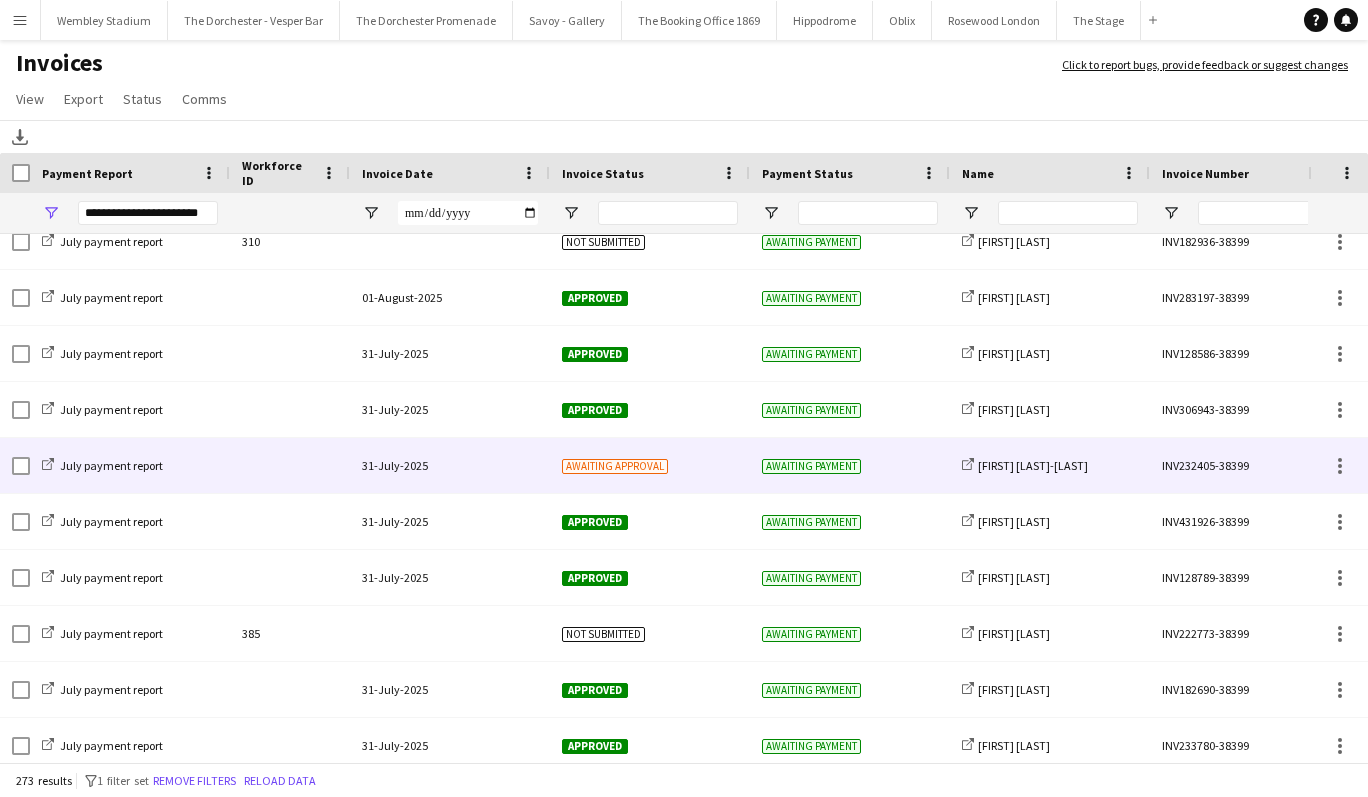 click on "31-July-2025" 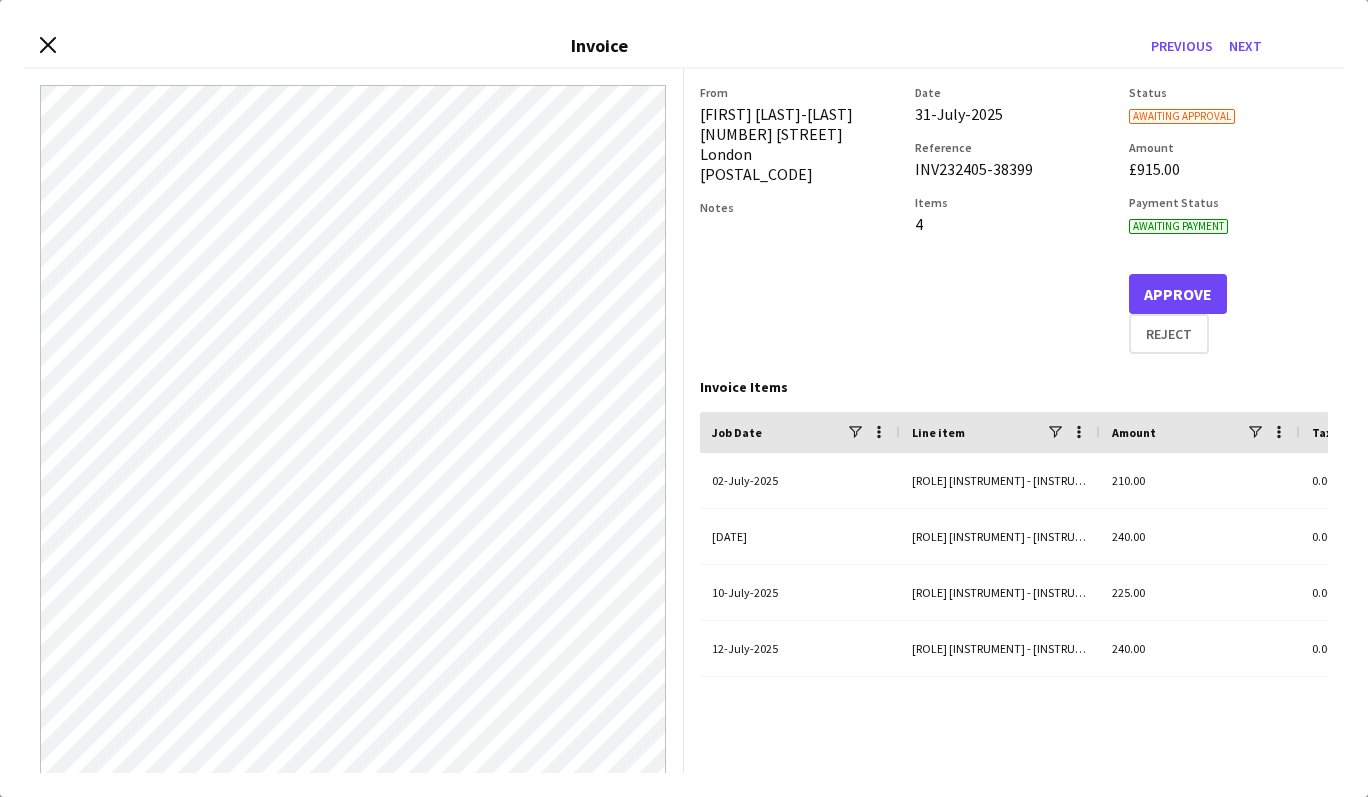 click on "Close invoice dialog
Invoice   Previous   Next" at bounding box center [684, 46] 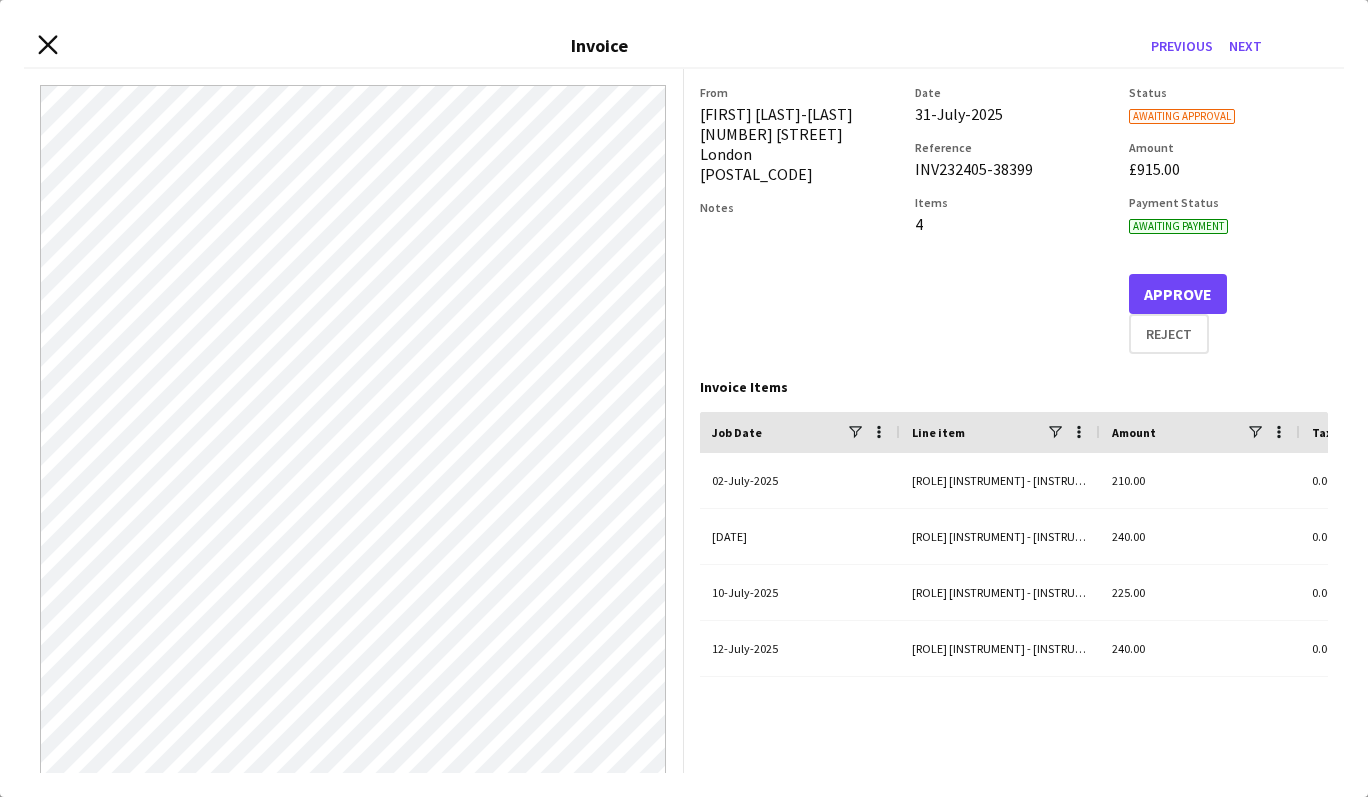 click on "Close invoice dialog" 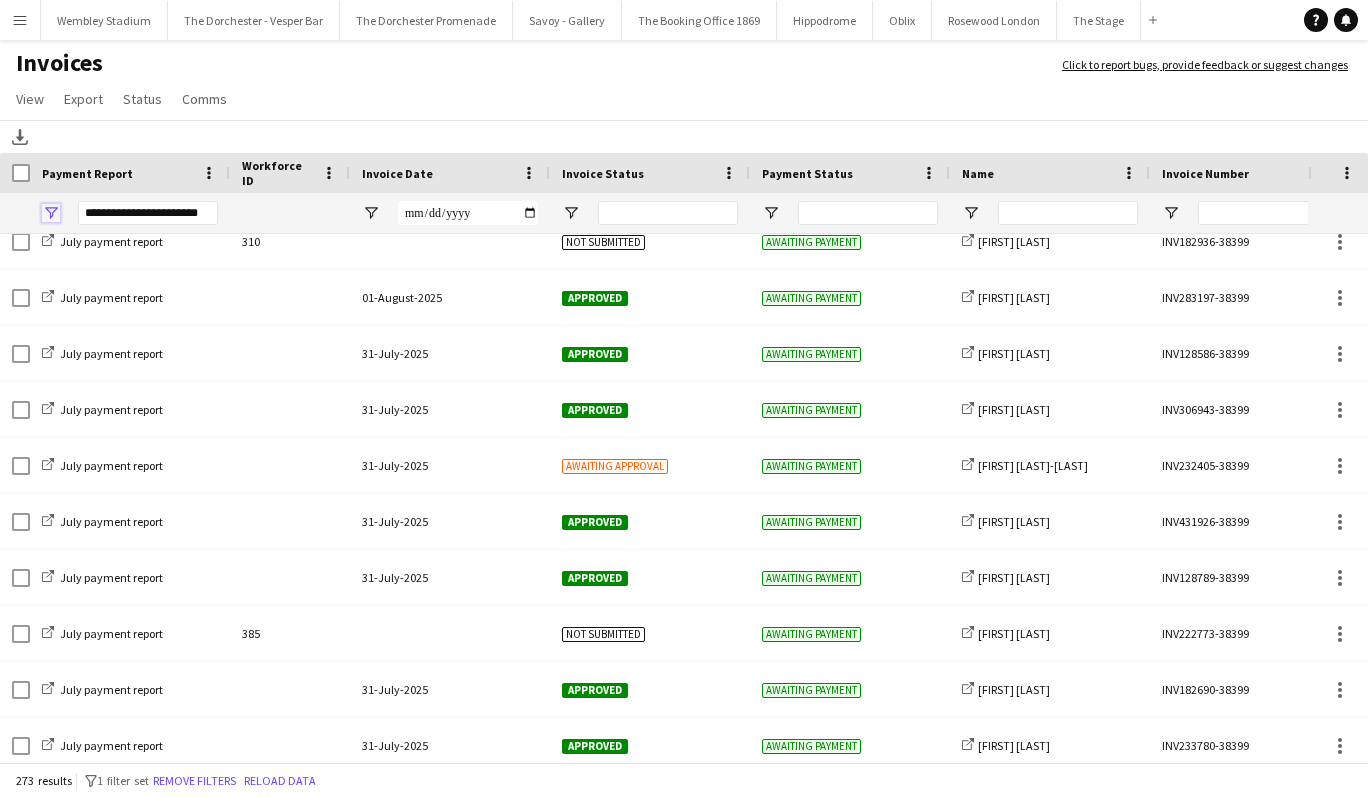 click 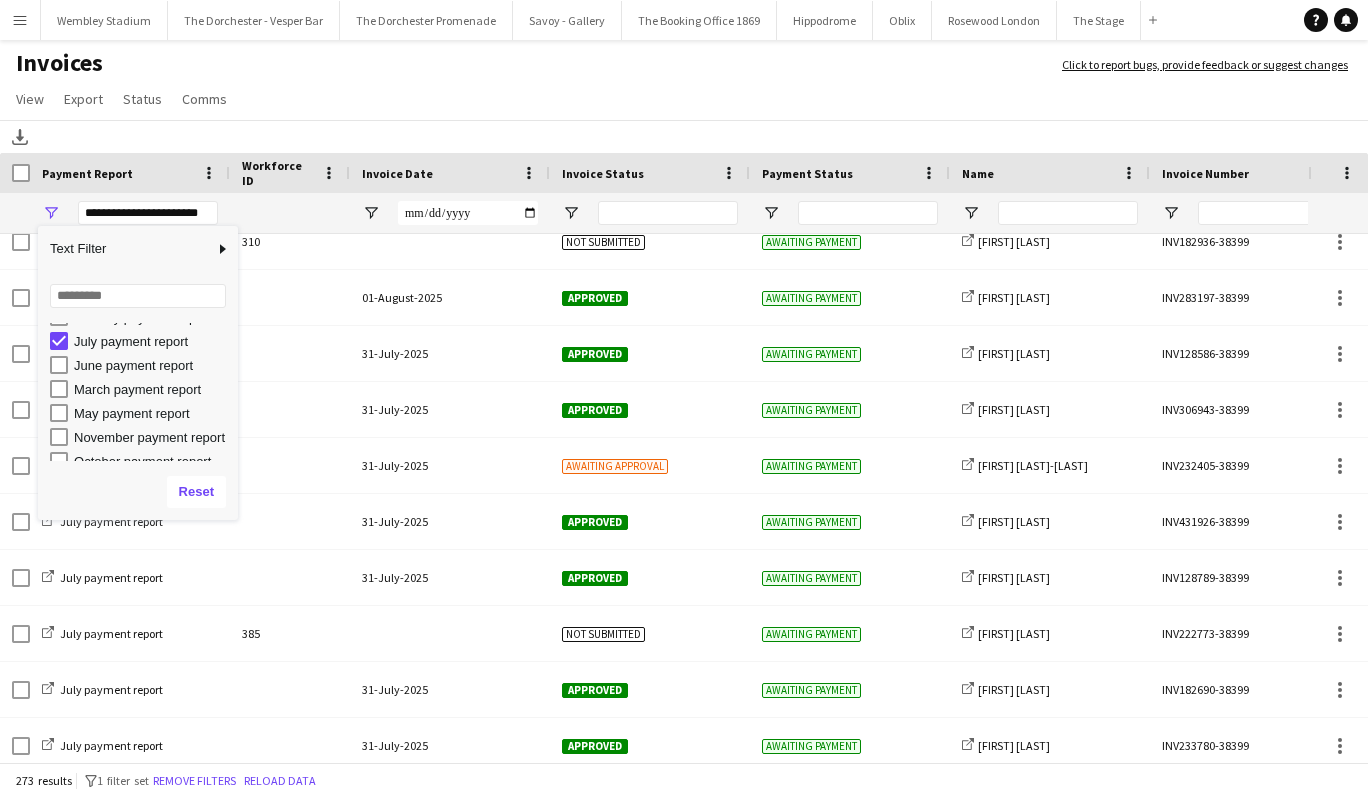 scroll, scrollTop: 140, scrollLeft: 0, axis: vertical 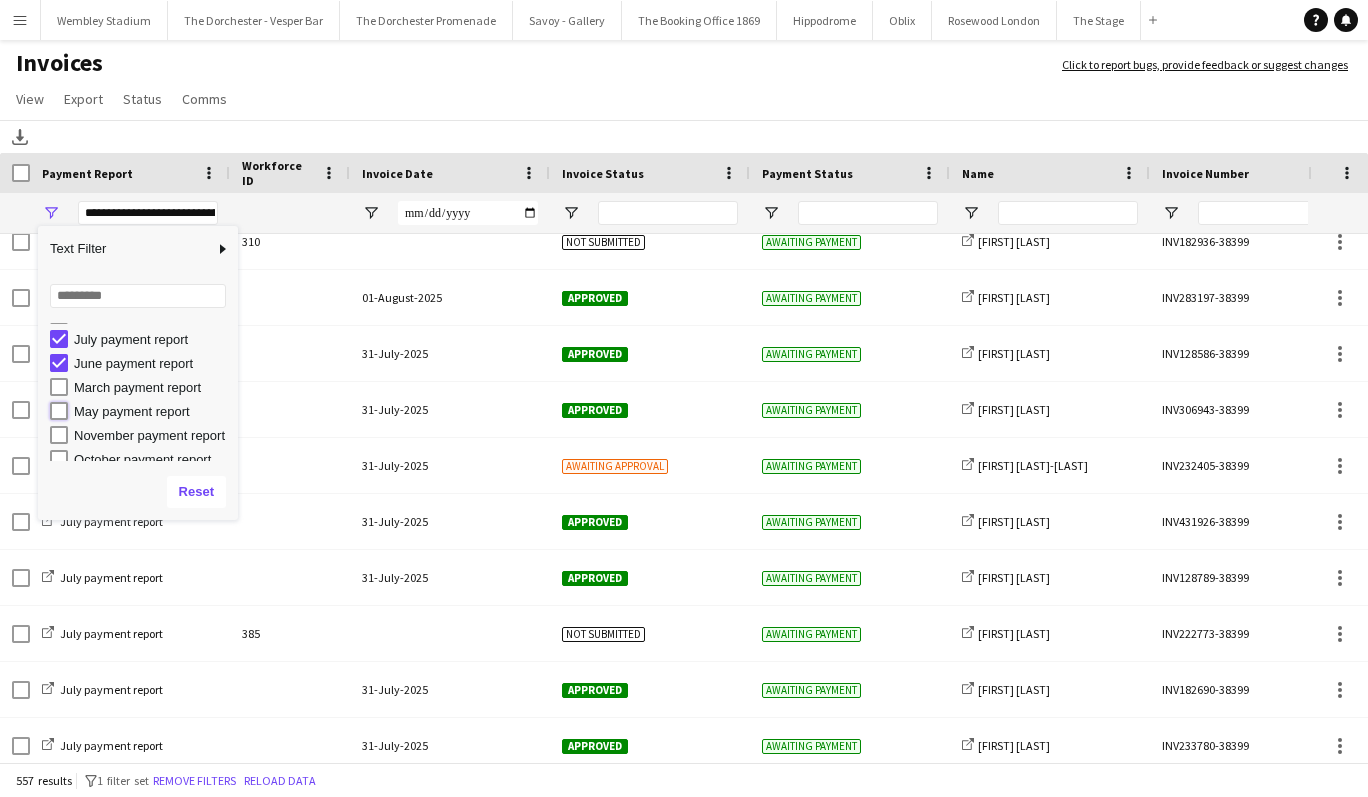 type on "**********" 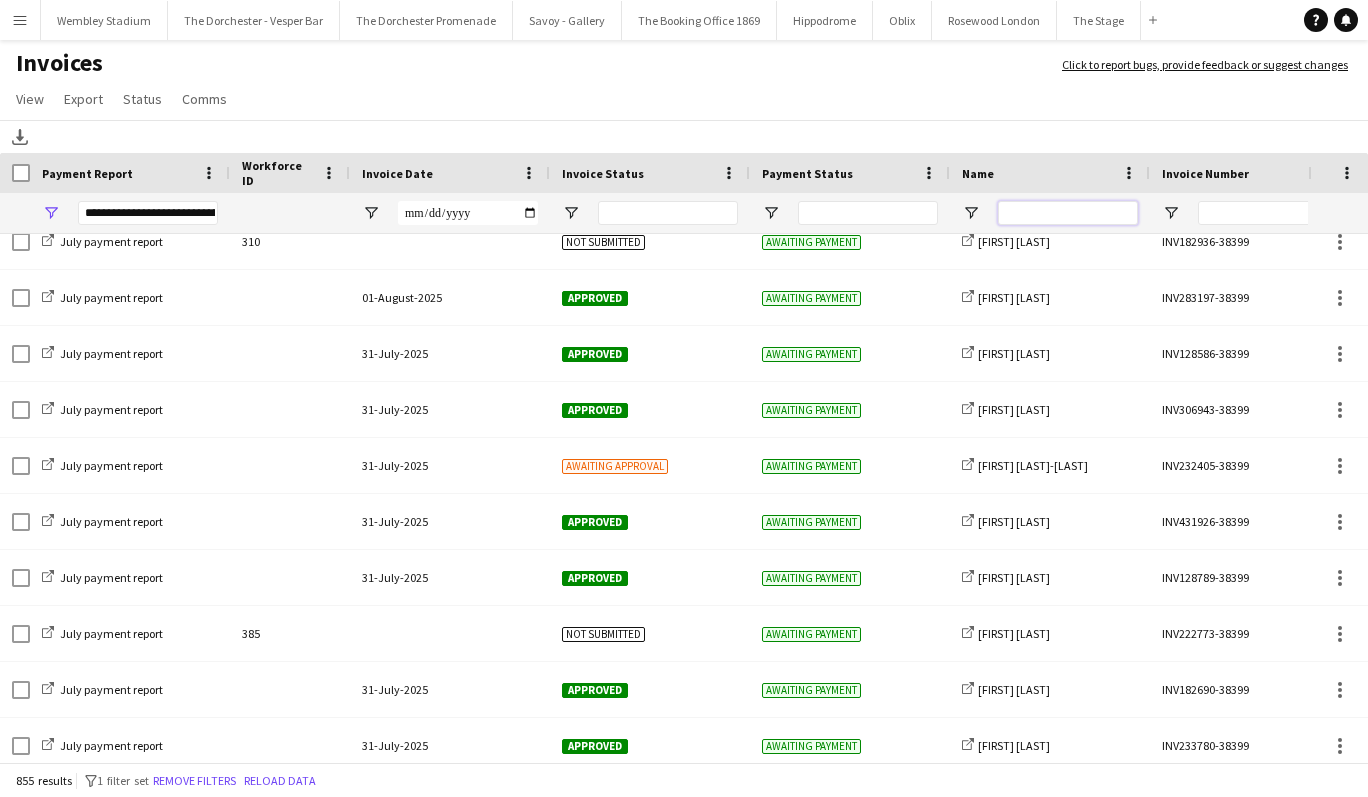 click at bounding box center [1068, 213] 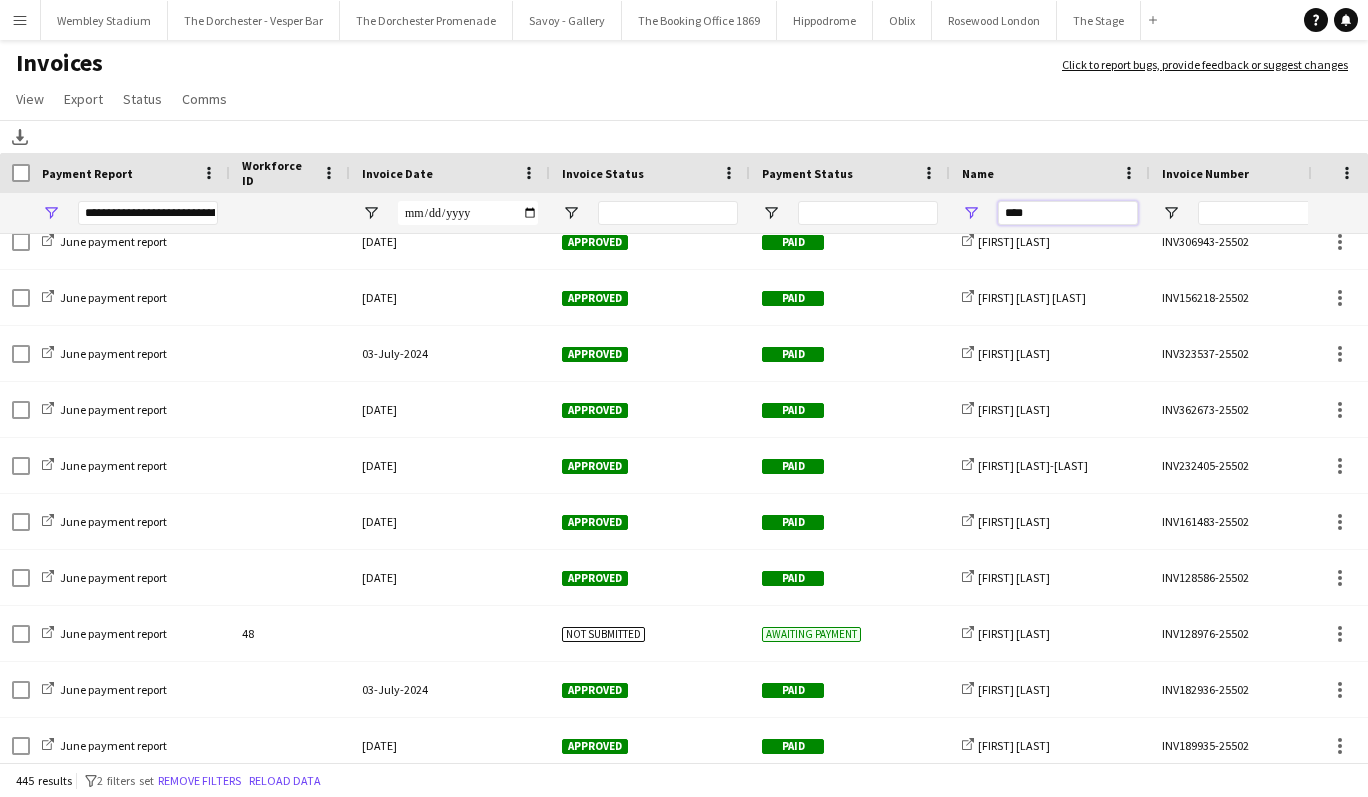 scroll, scrollTop: 28, scrollLeft: 0, axis: vertical 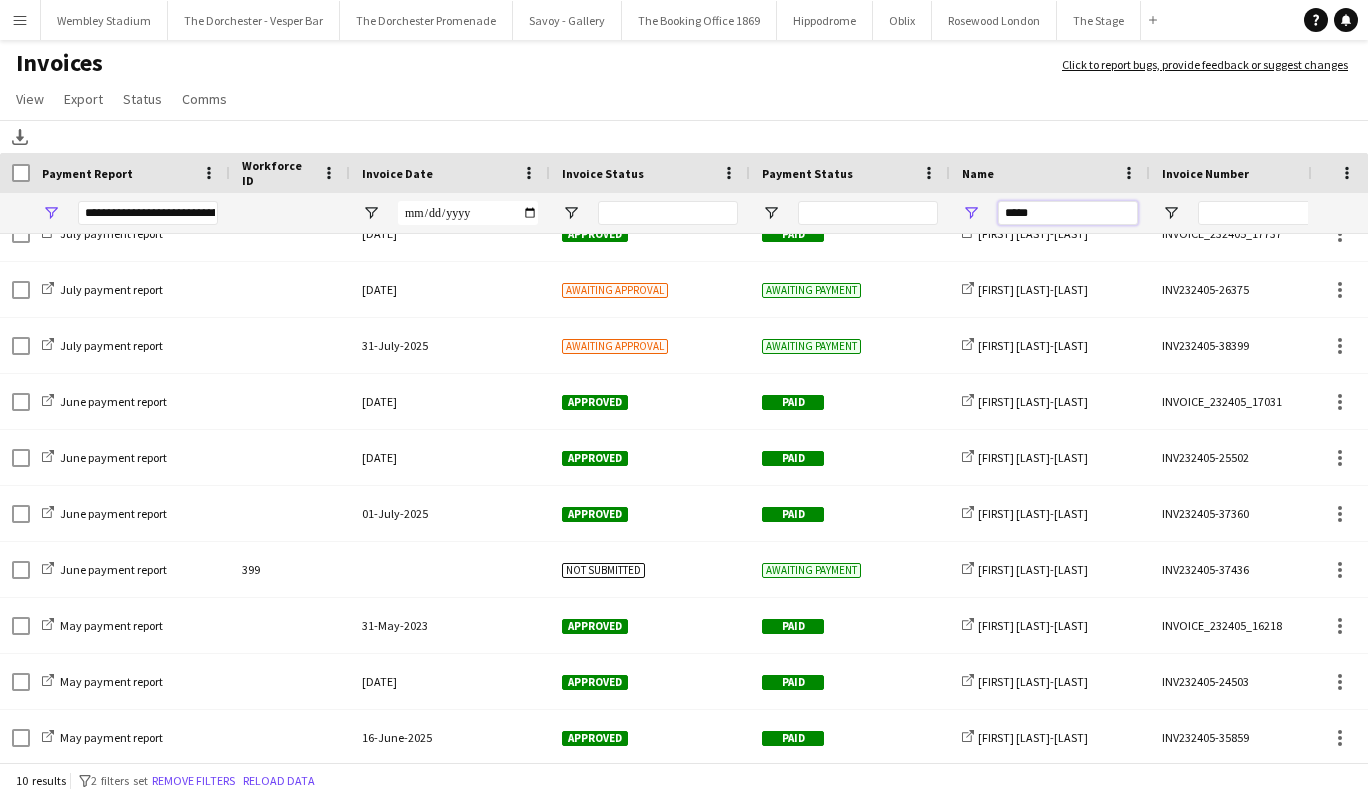 type on "*****" 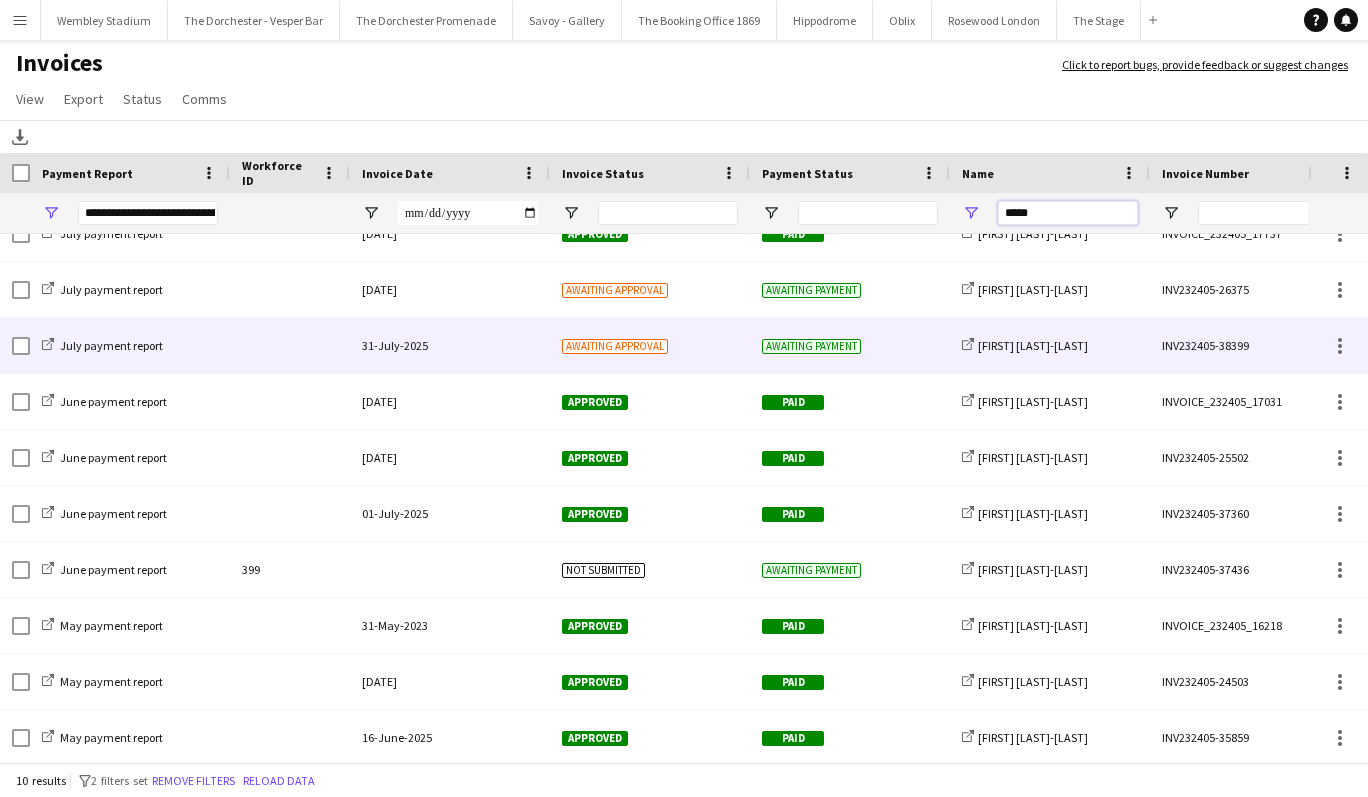 scroll, scrollTop: 0, scrollLeft: 0, axis: both 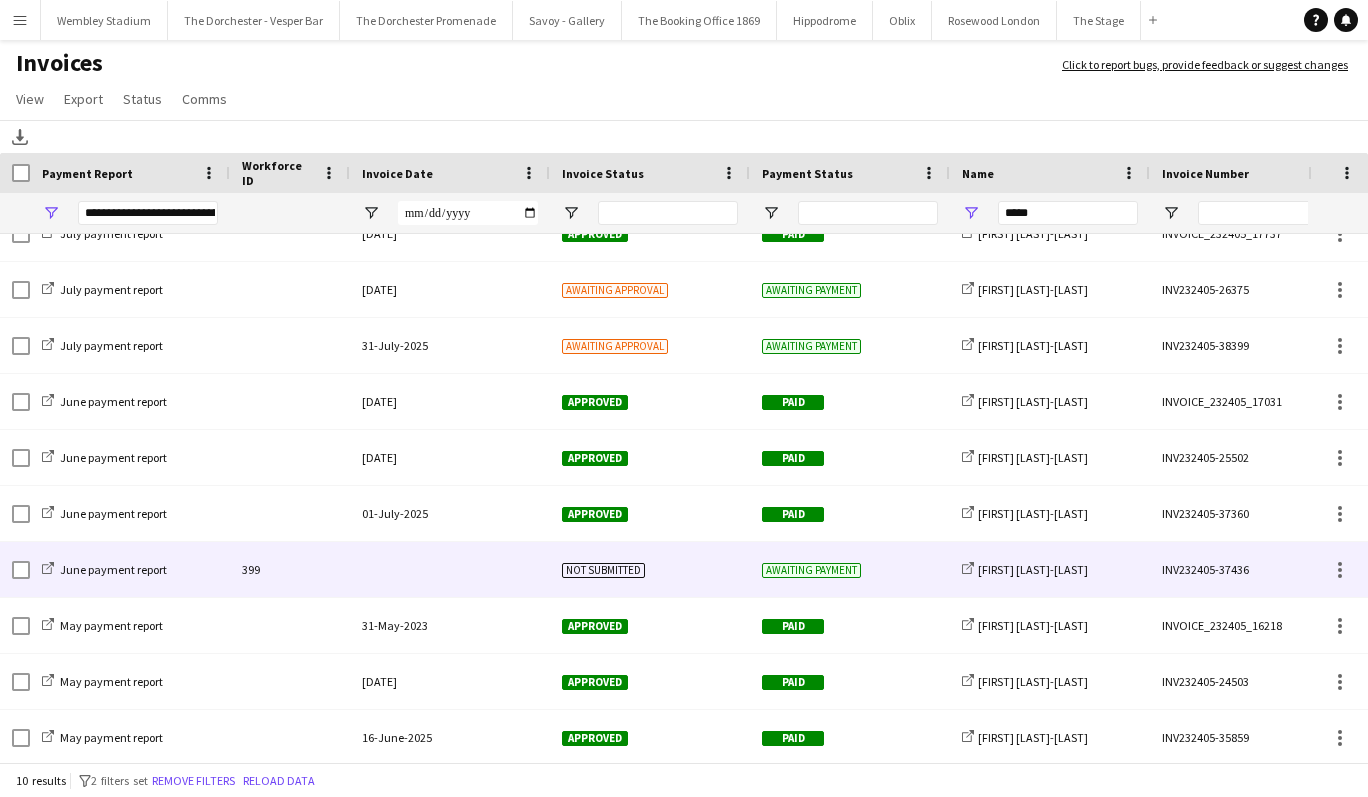 click 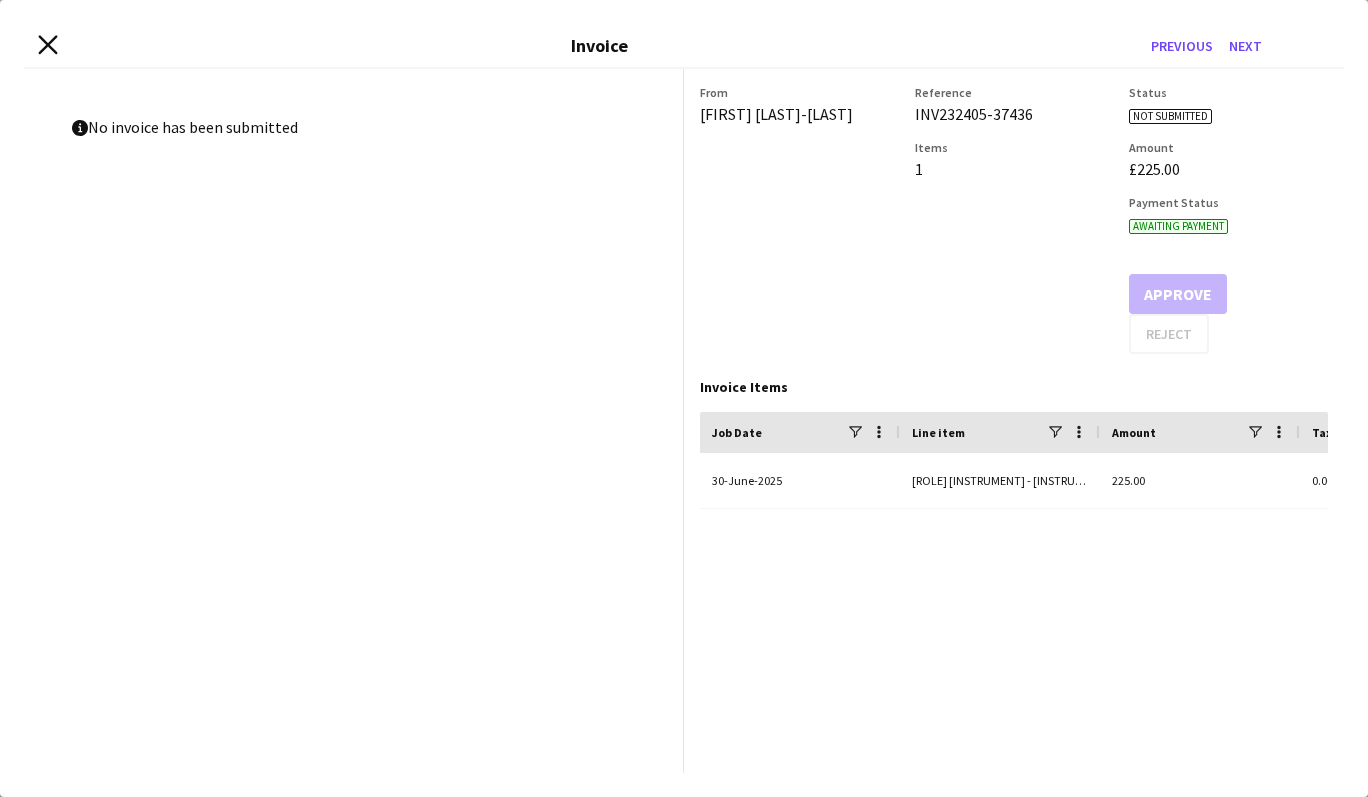 click on "Close invoice dialog" 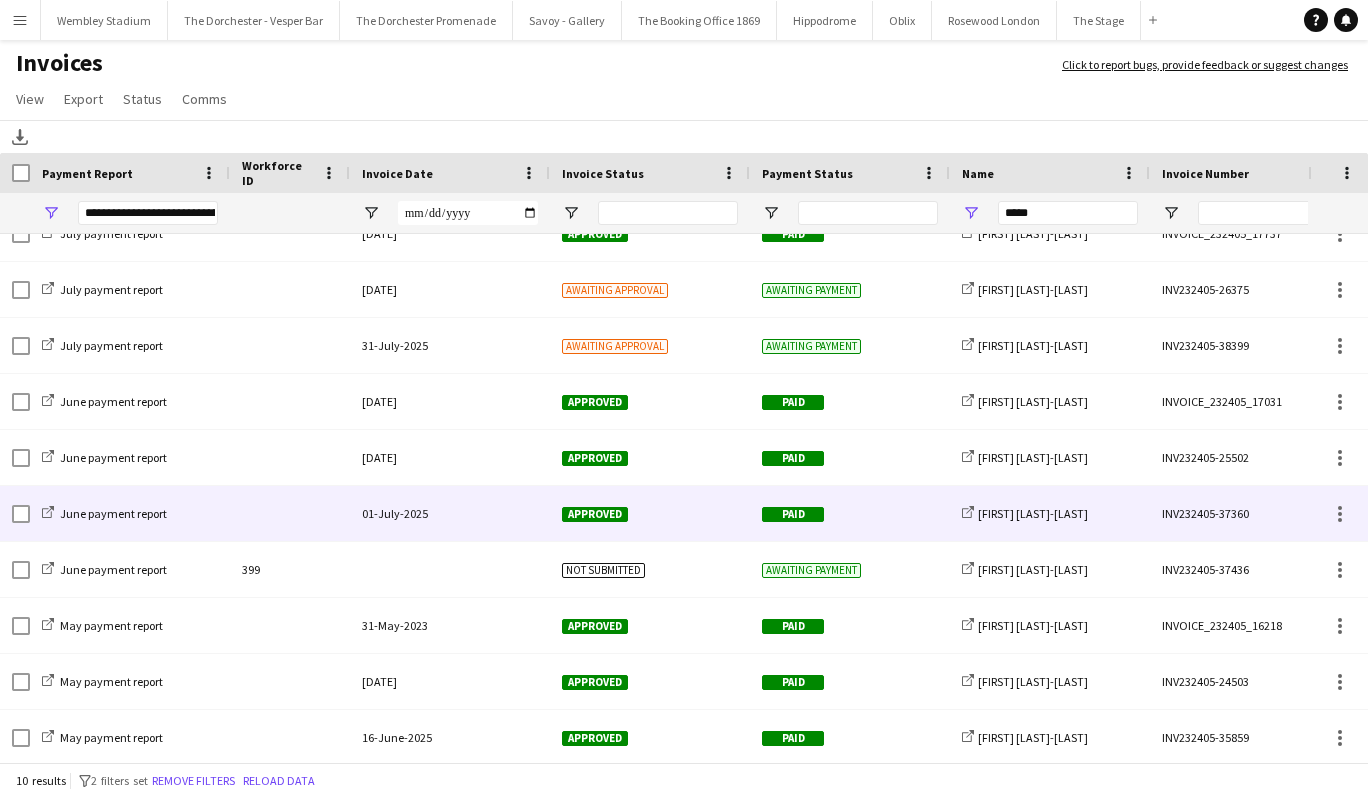 click 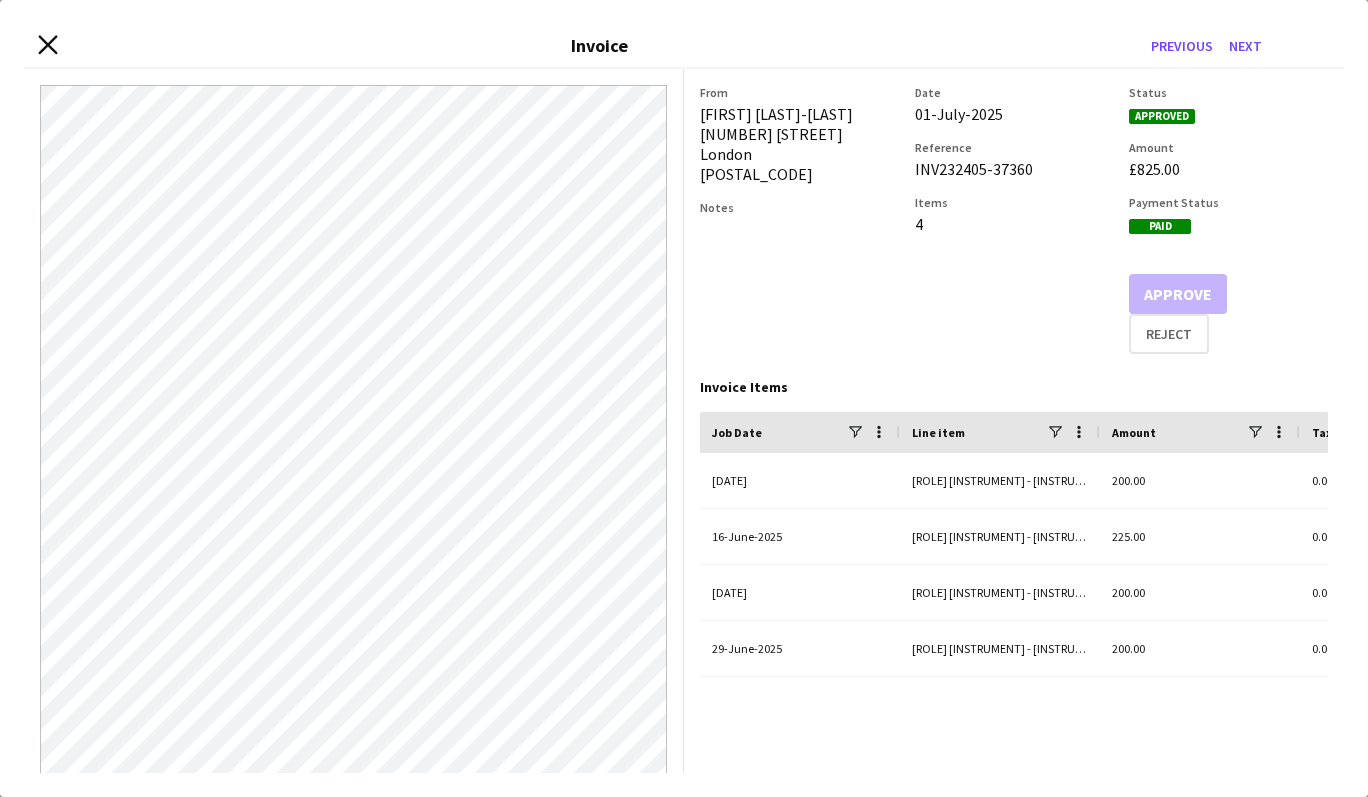 click on "Close invoice dialog" 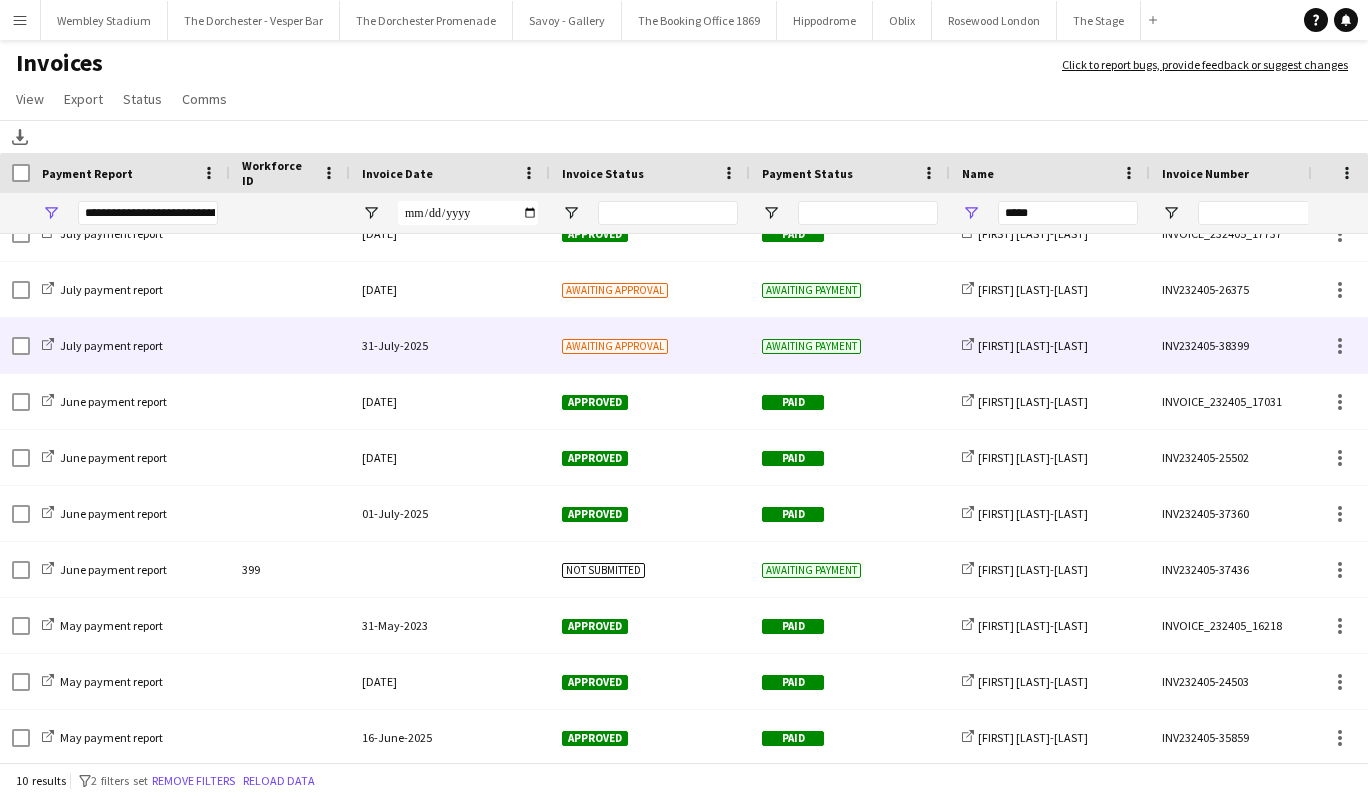 click on "31-July-2025" 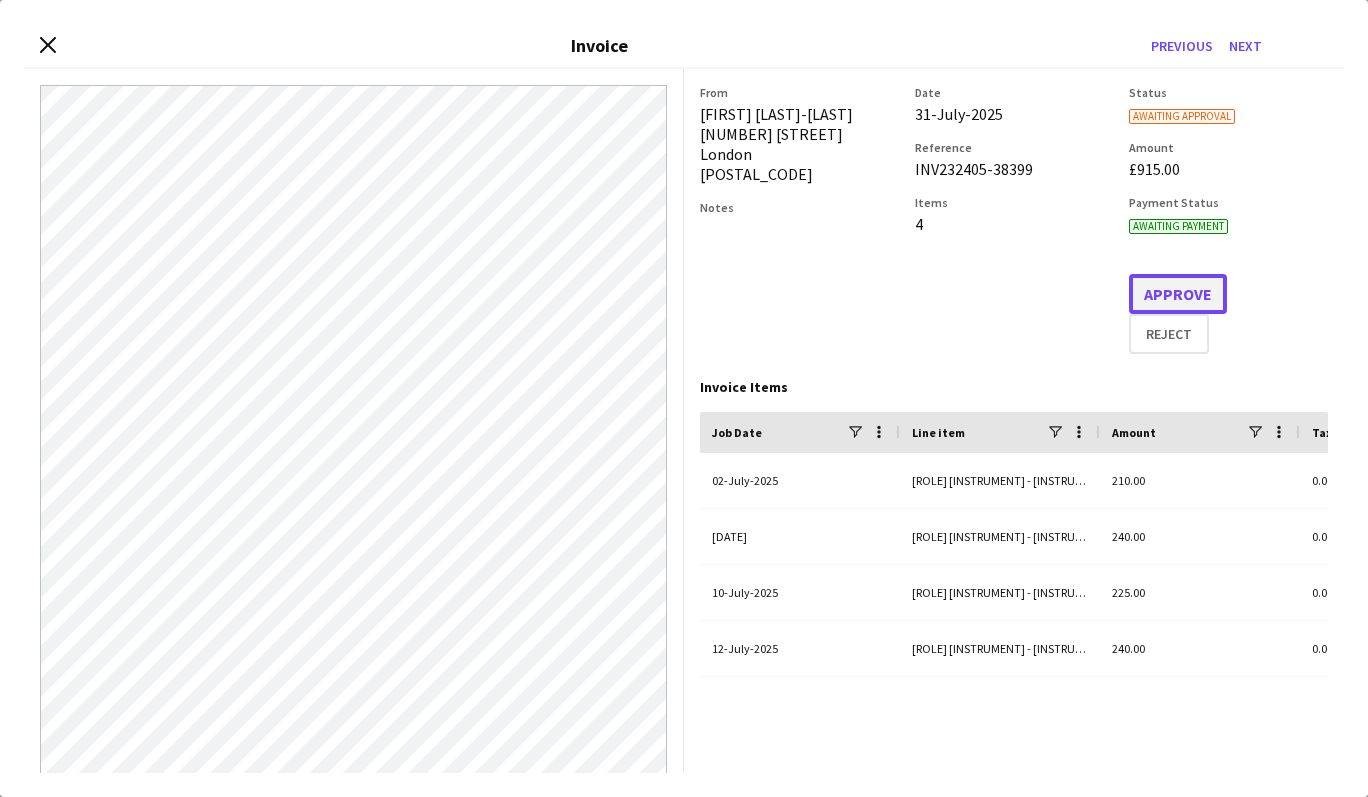 click on "Approve" 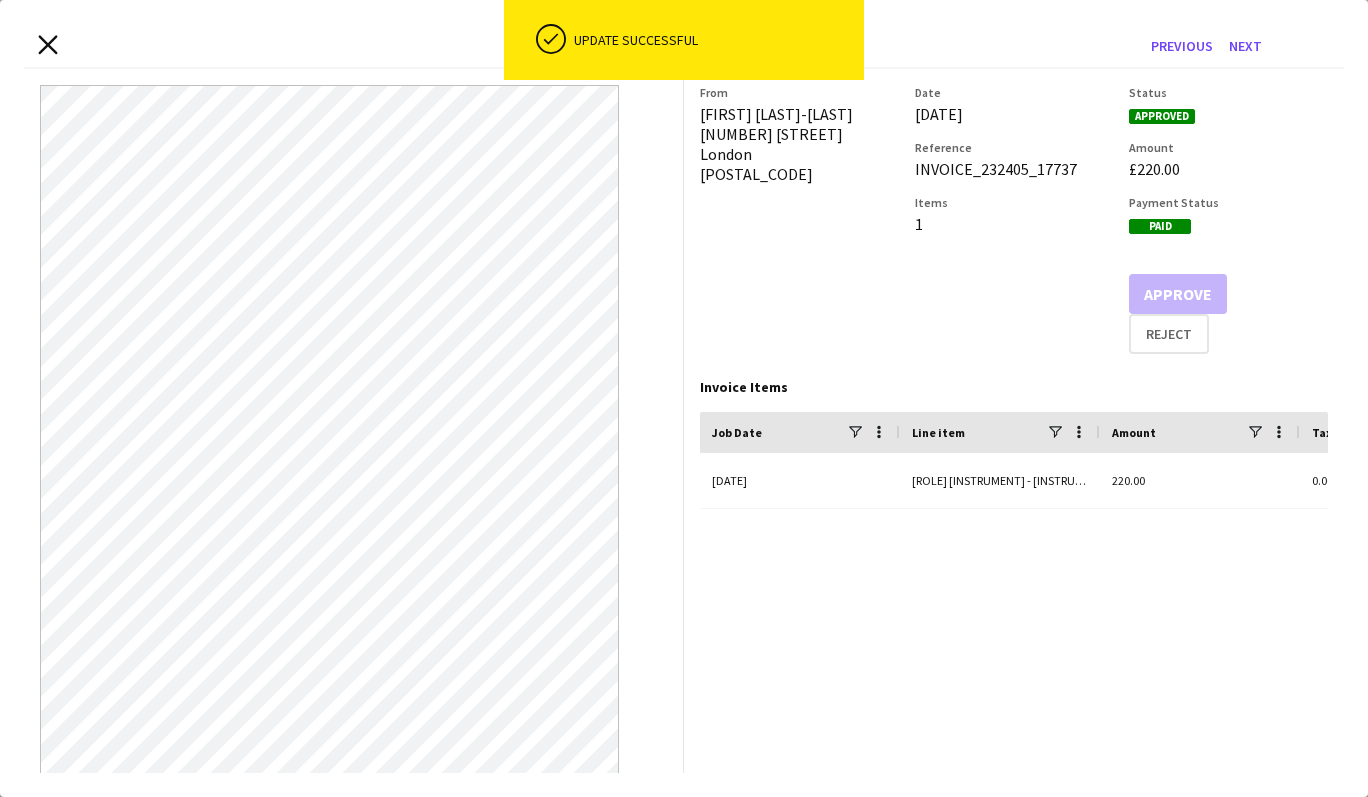 click 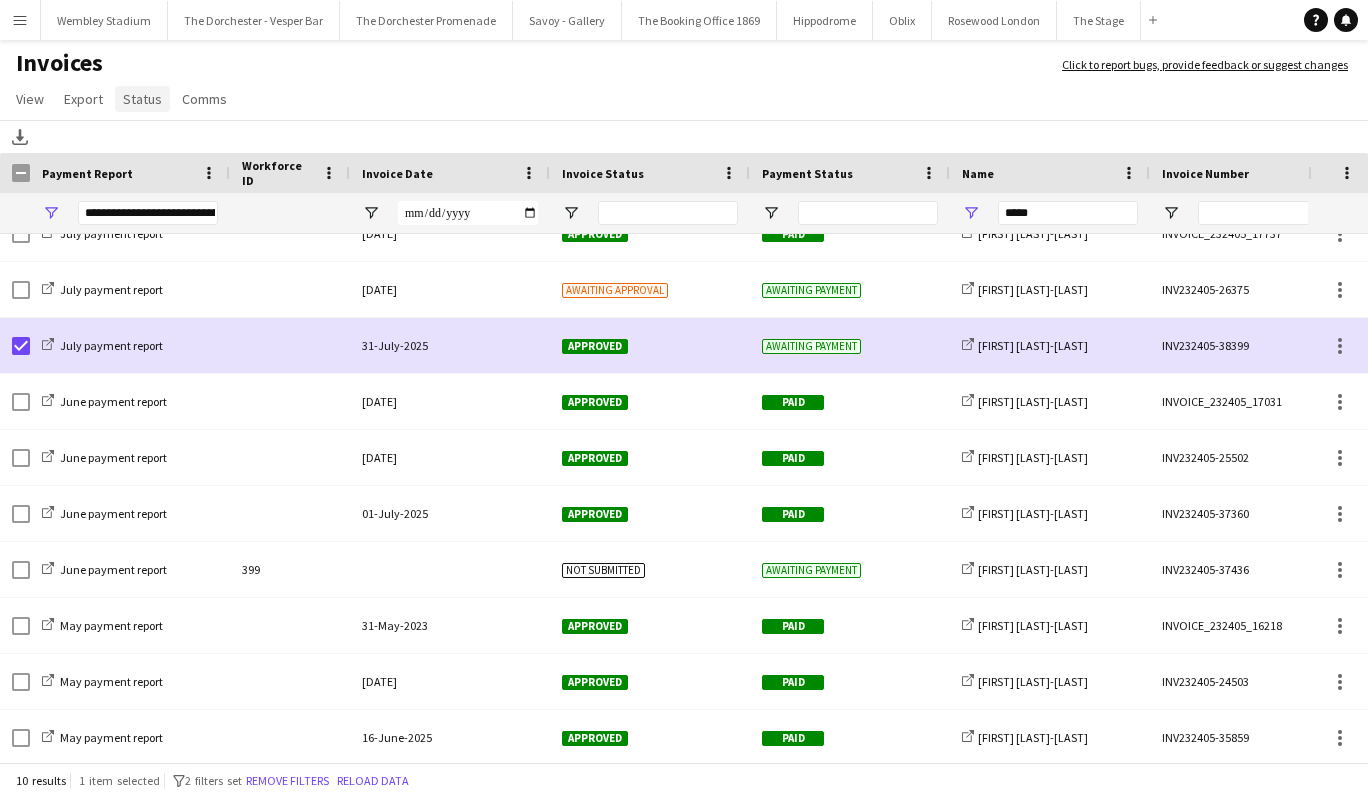 click on "Status" 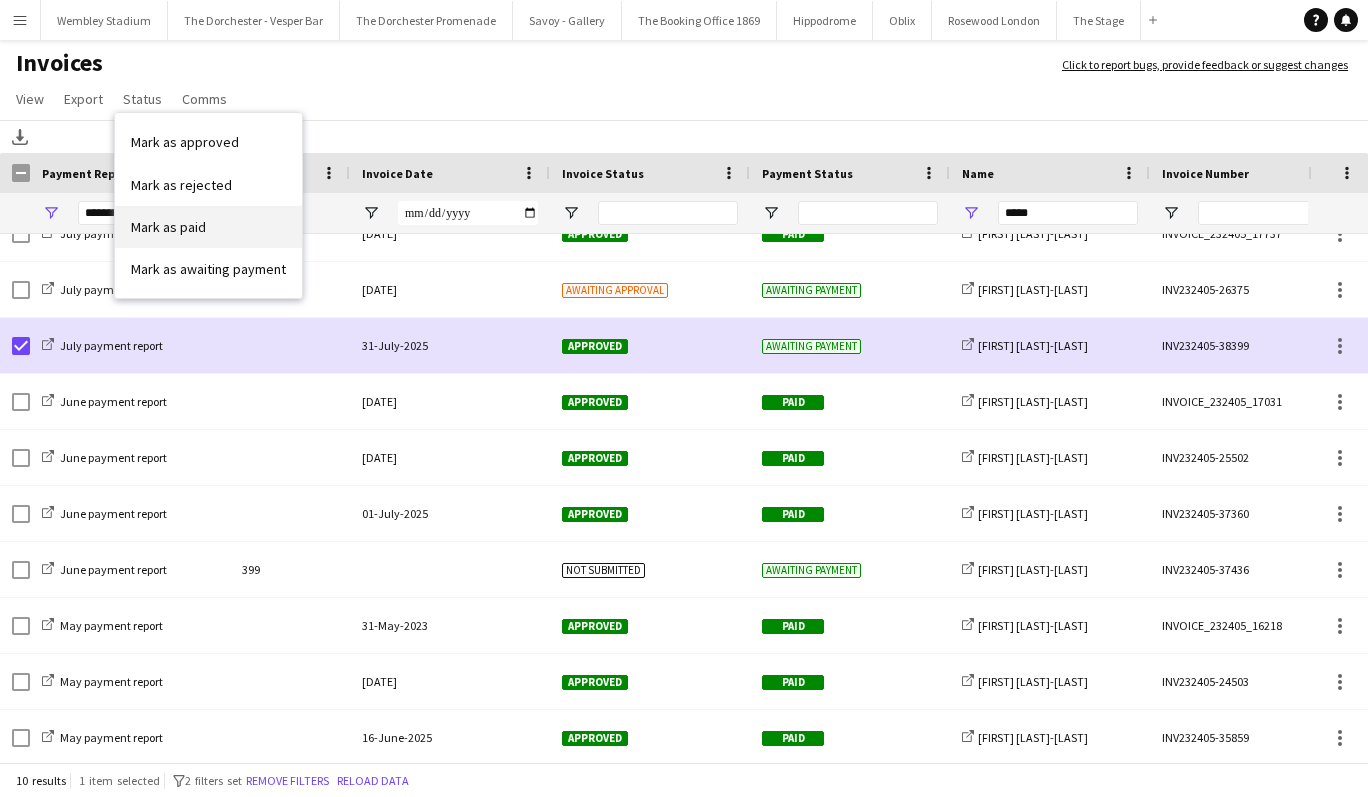 click on "Mark as paid" at bounding box center [168, 227] 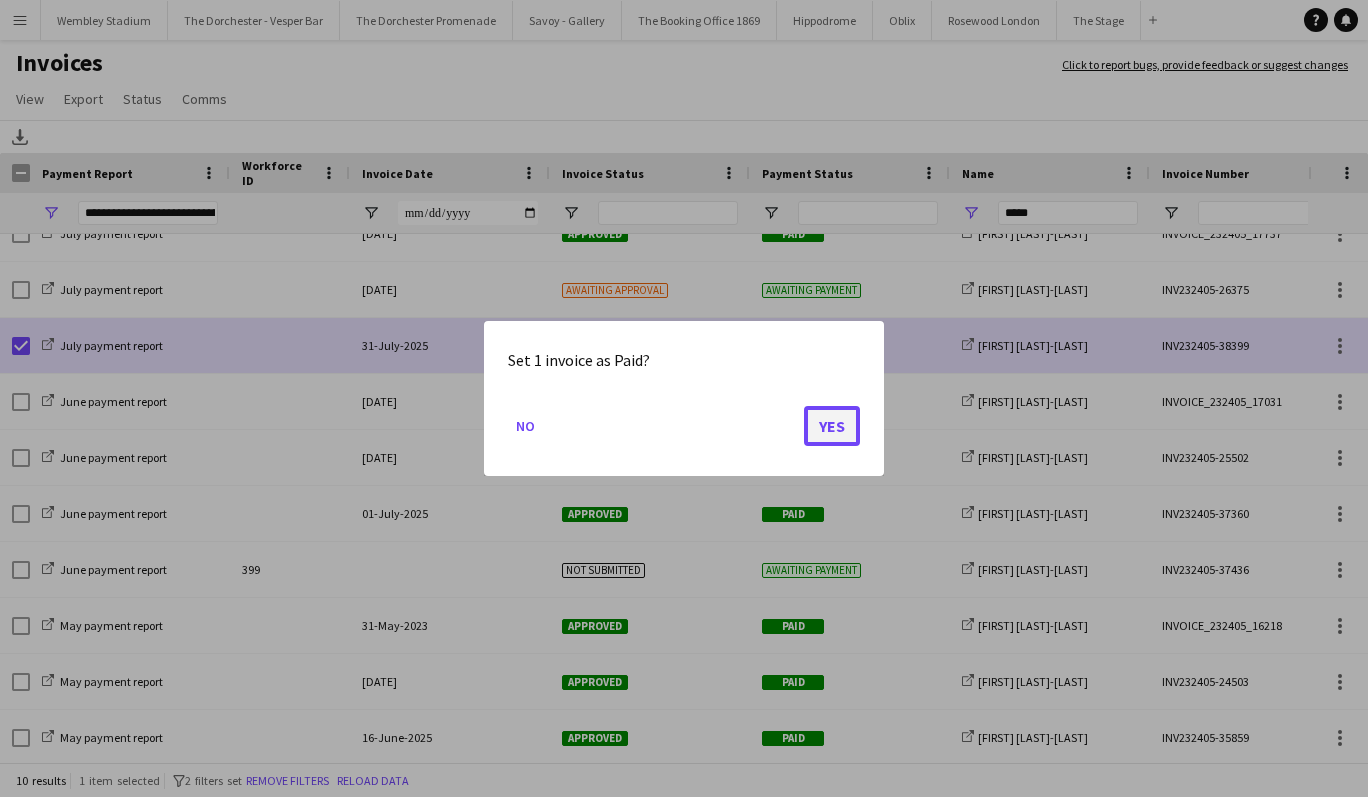 click on "Yes" 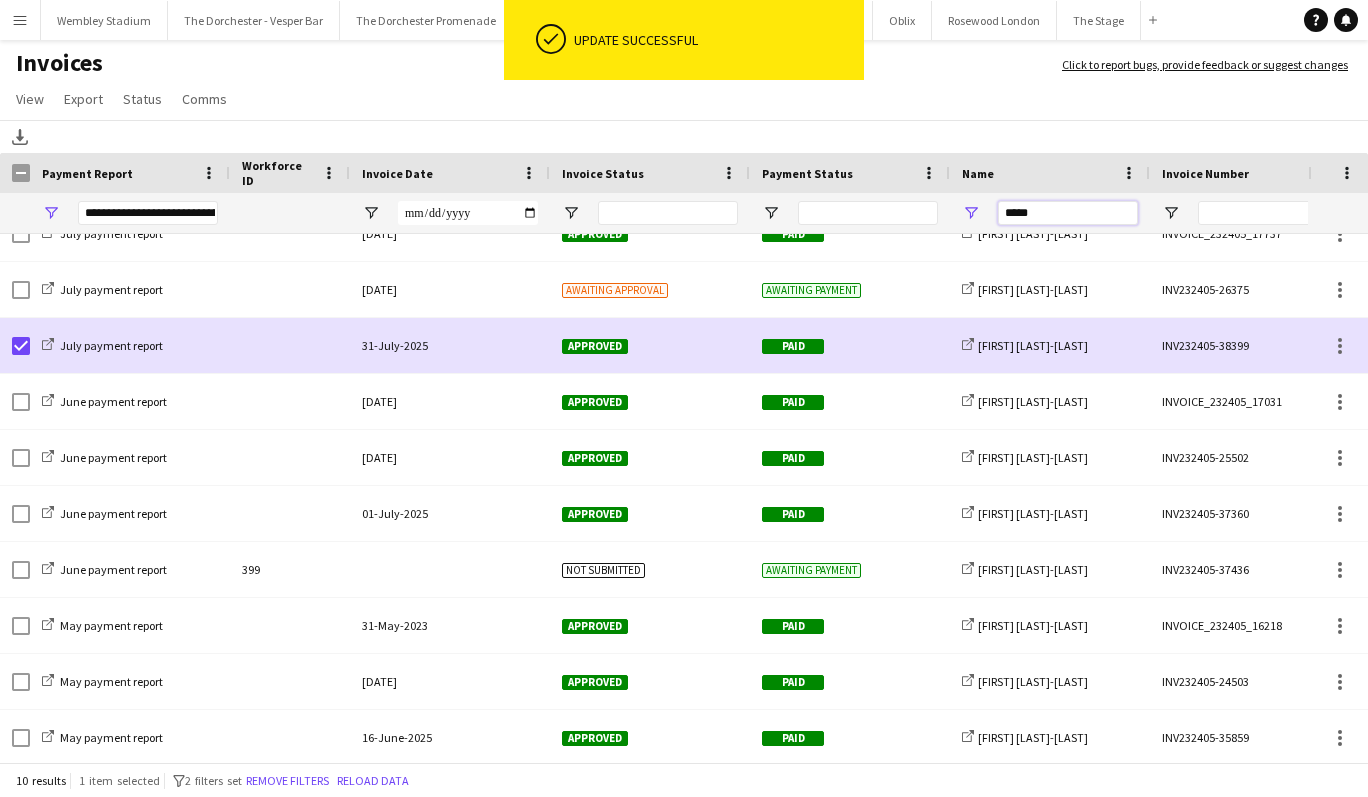 drag, startPoint x: 1041, startPoint y: 215, endPoint x: 951, endPoint y: 213, distance: 90.02222 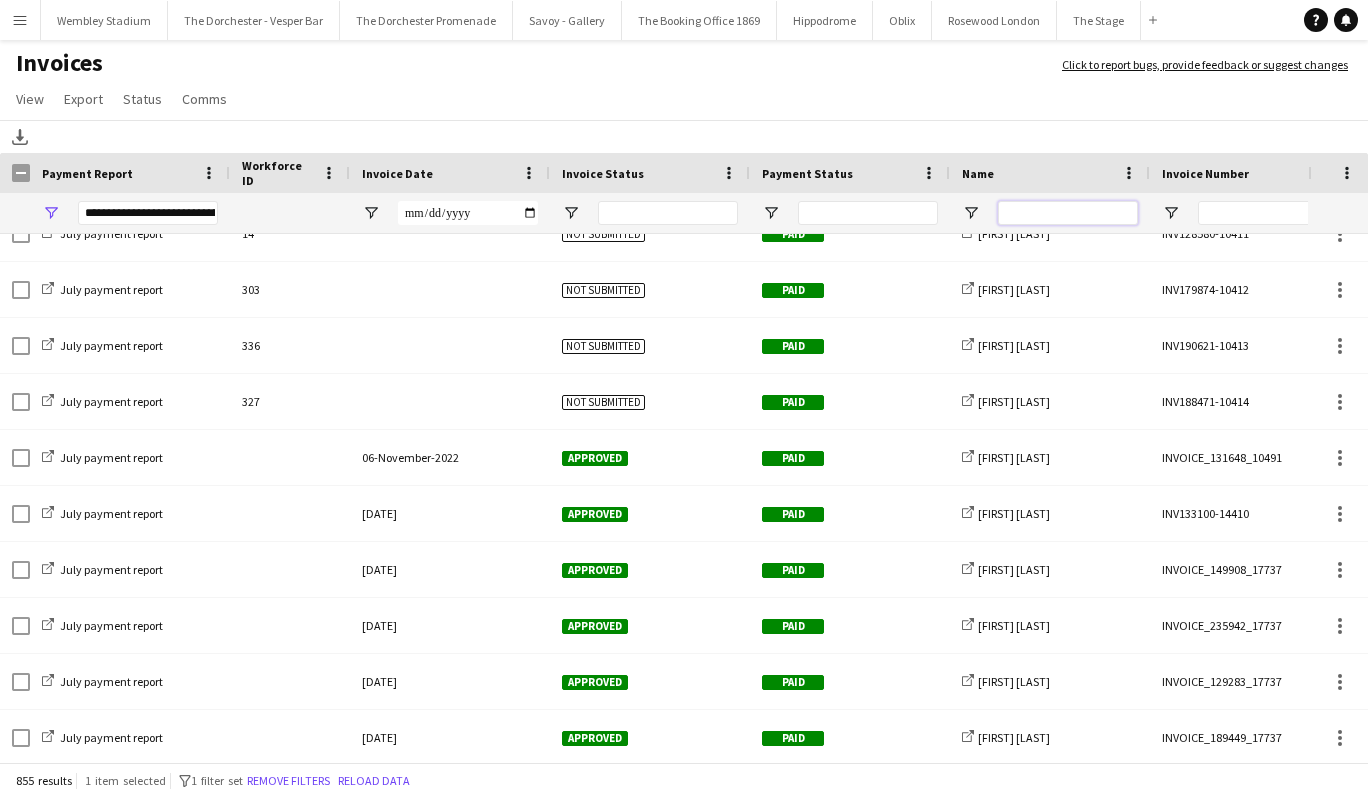 type 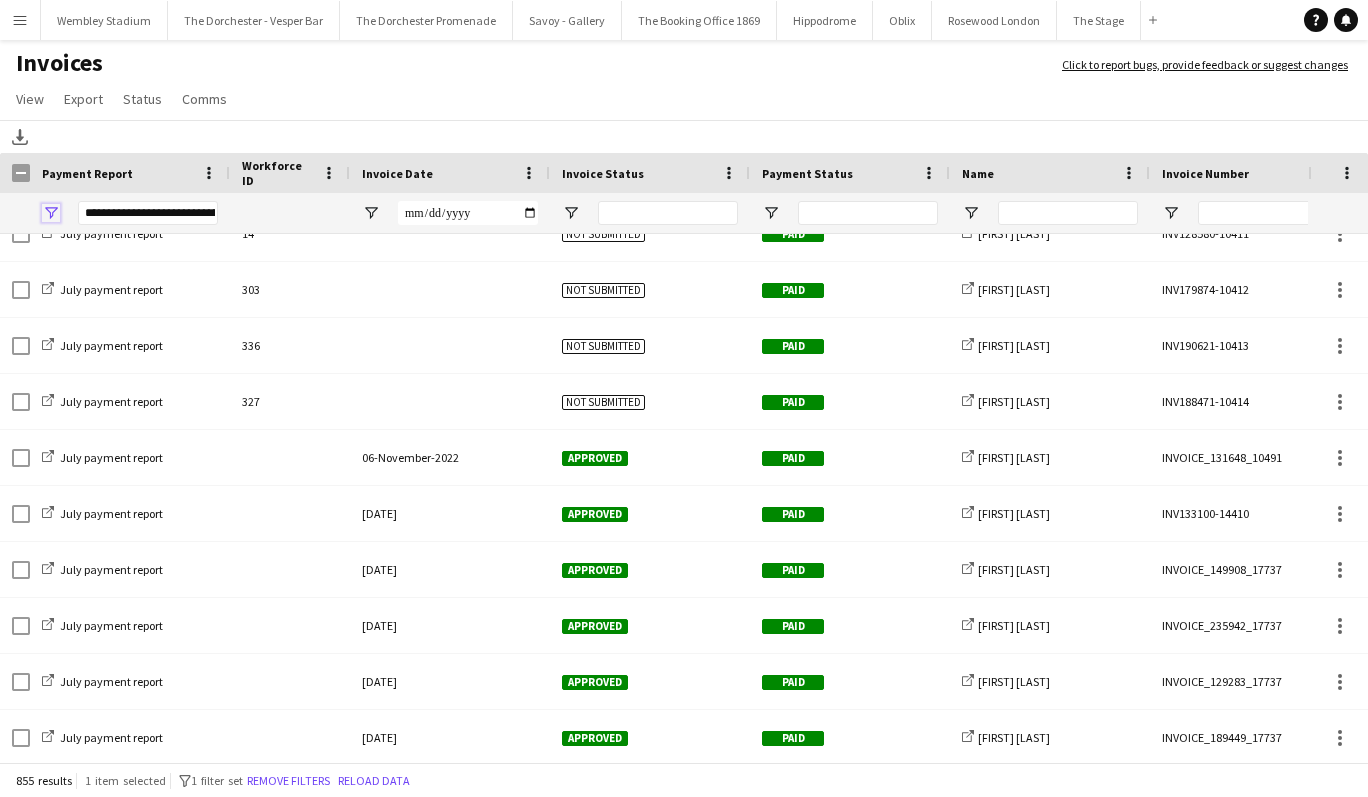click 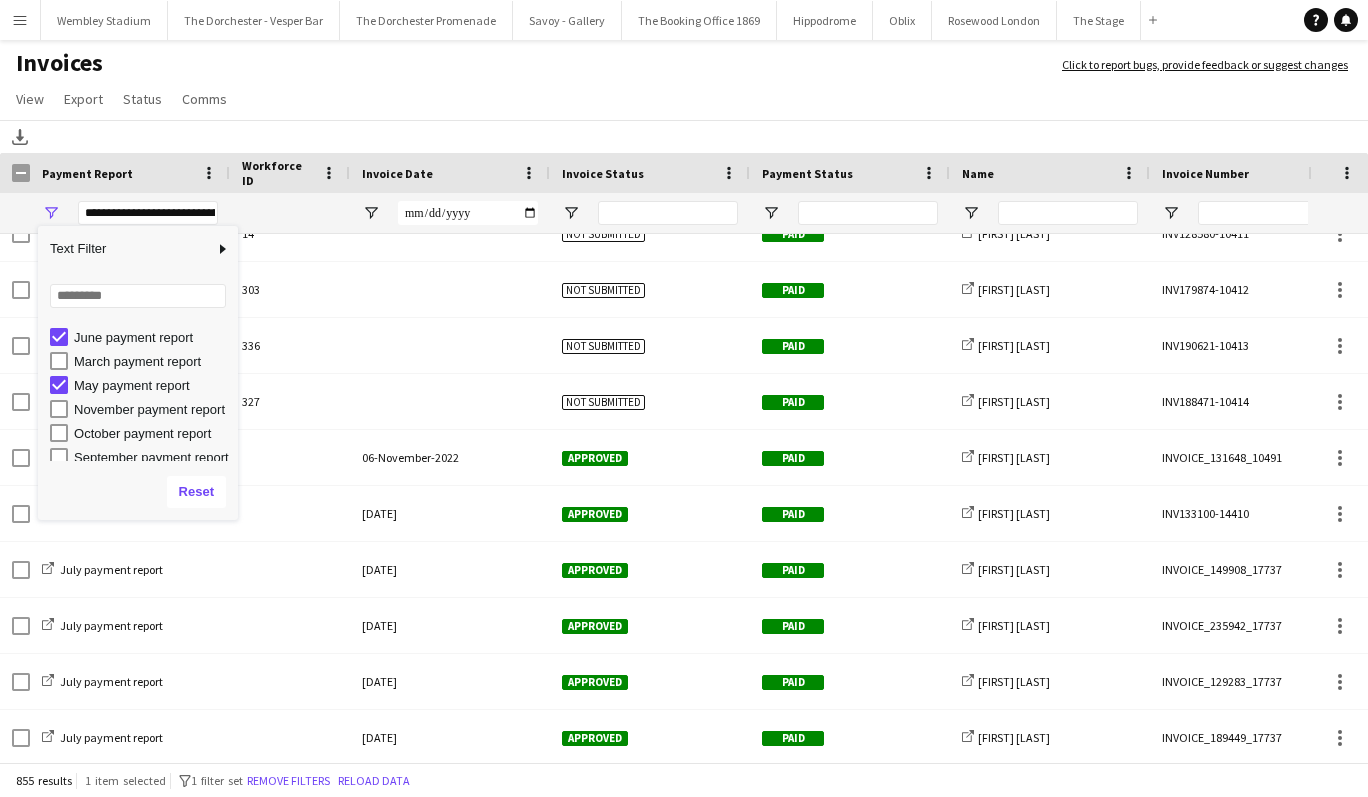 scroll, scrollTop: 164, scrollLeft: 0, axis: vertical 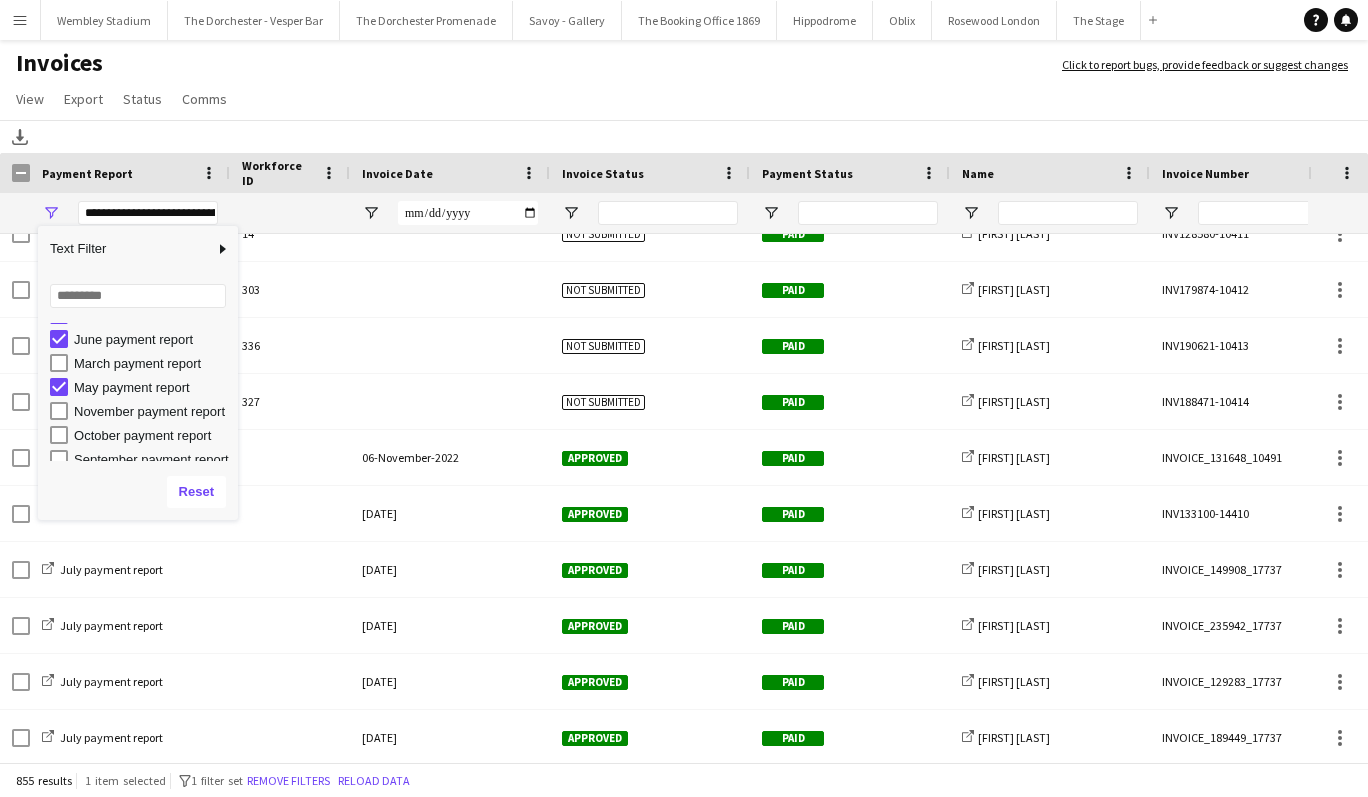 click on "November payment report" 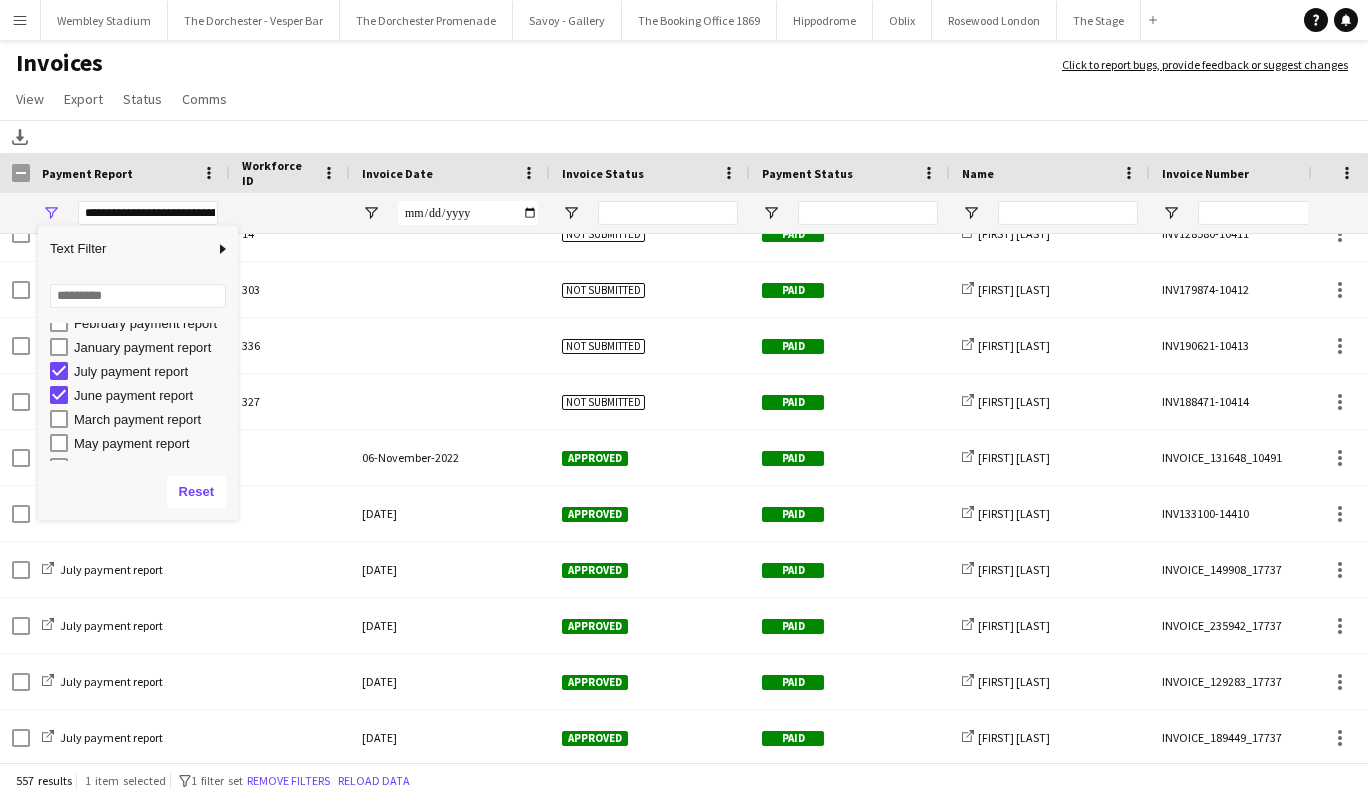 scroll, scrollTop: 87, scrollLeft: 0, axis: vertical 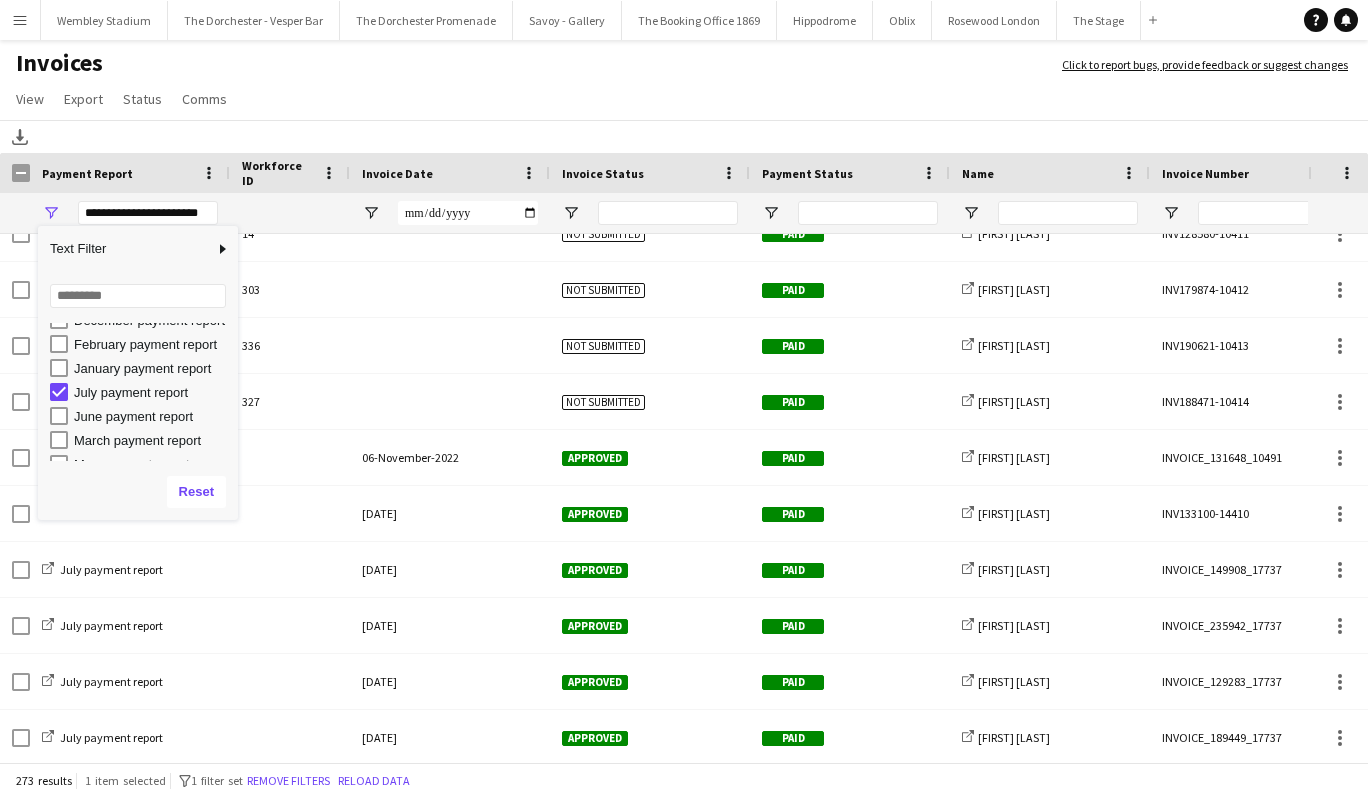 click on "Download" 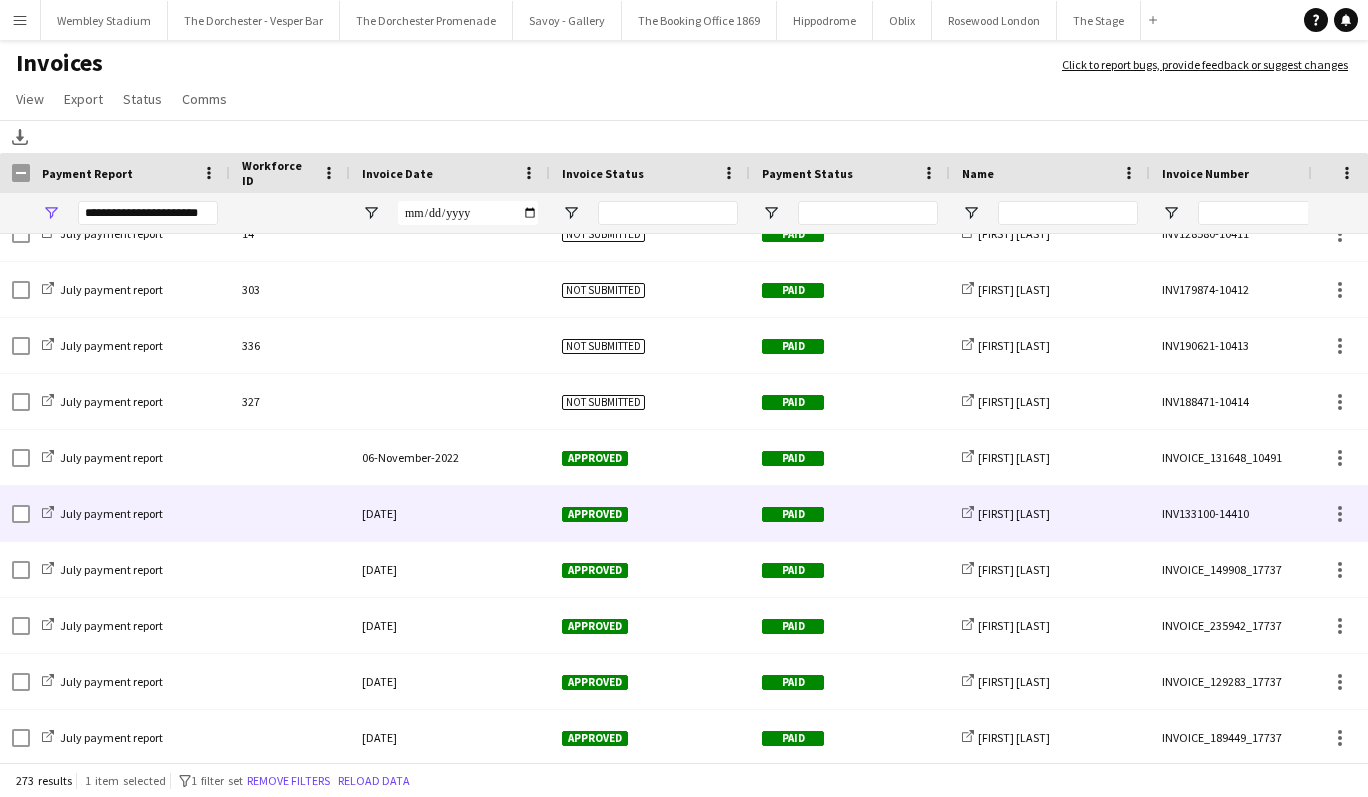 scroll, scrollTop: 458, scrollLeft: 0, axis: vertical 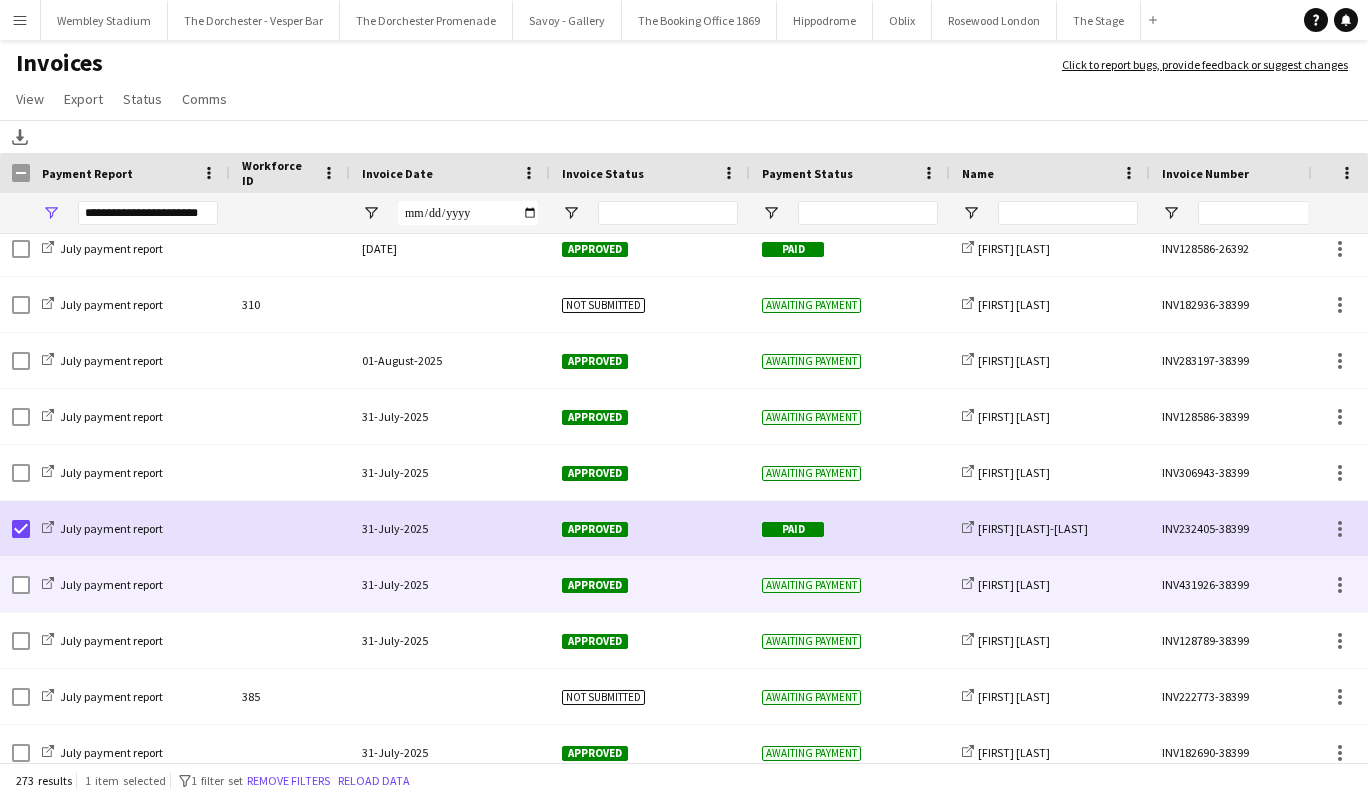 click 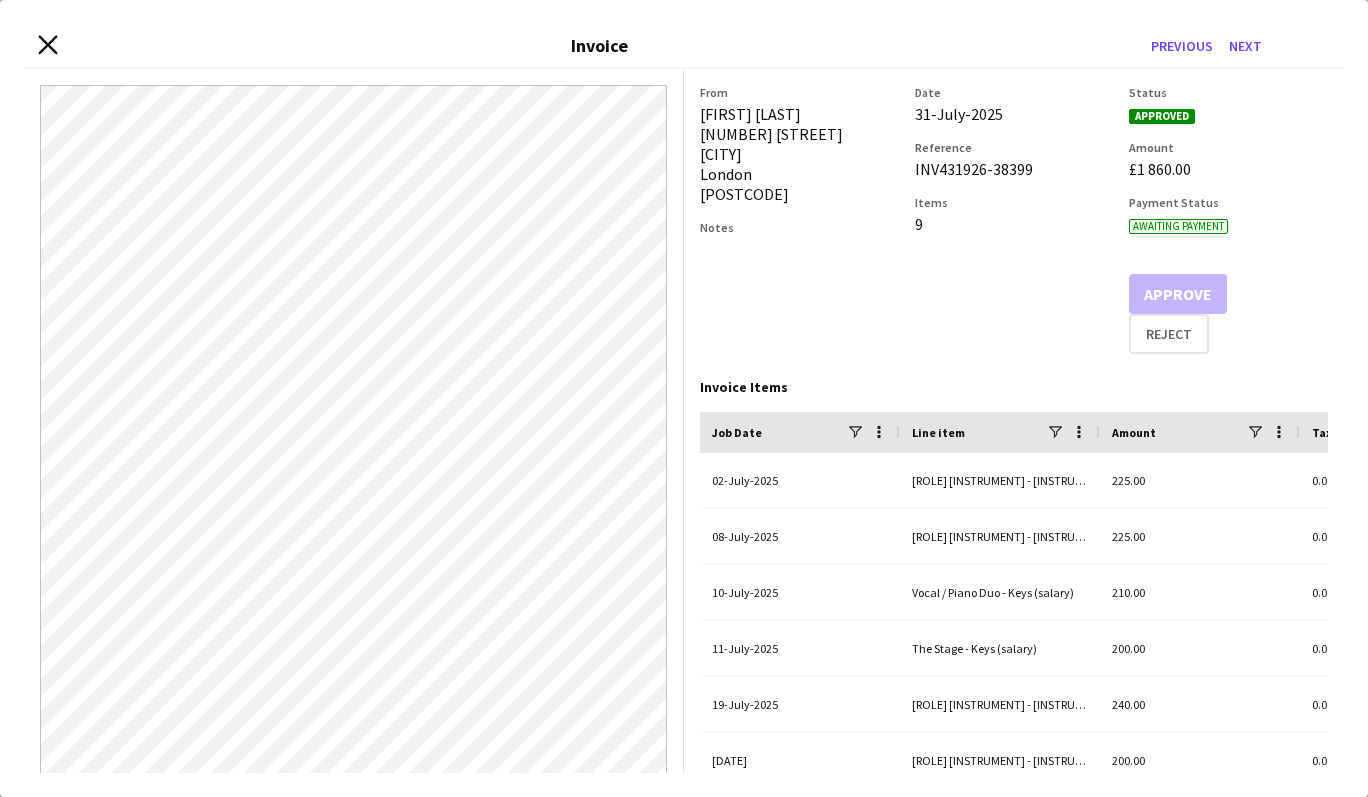 click 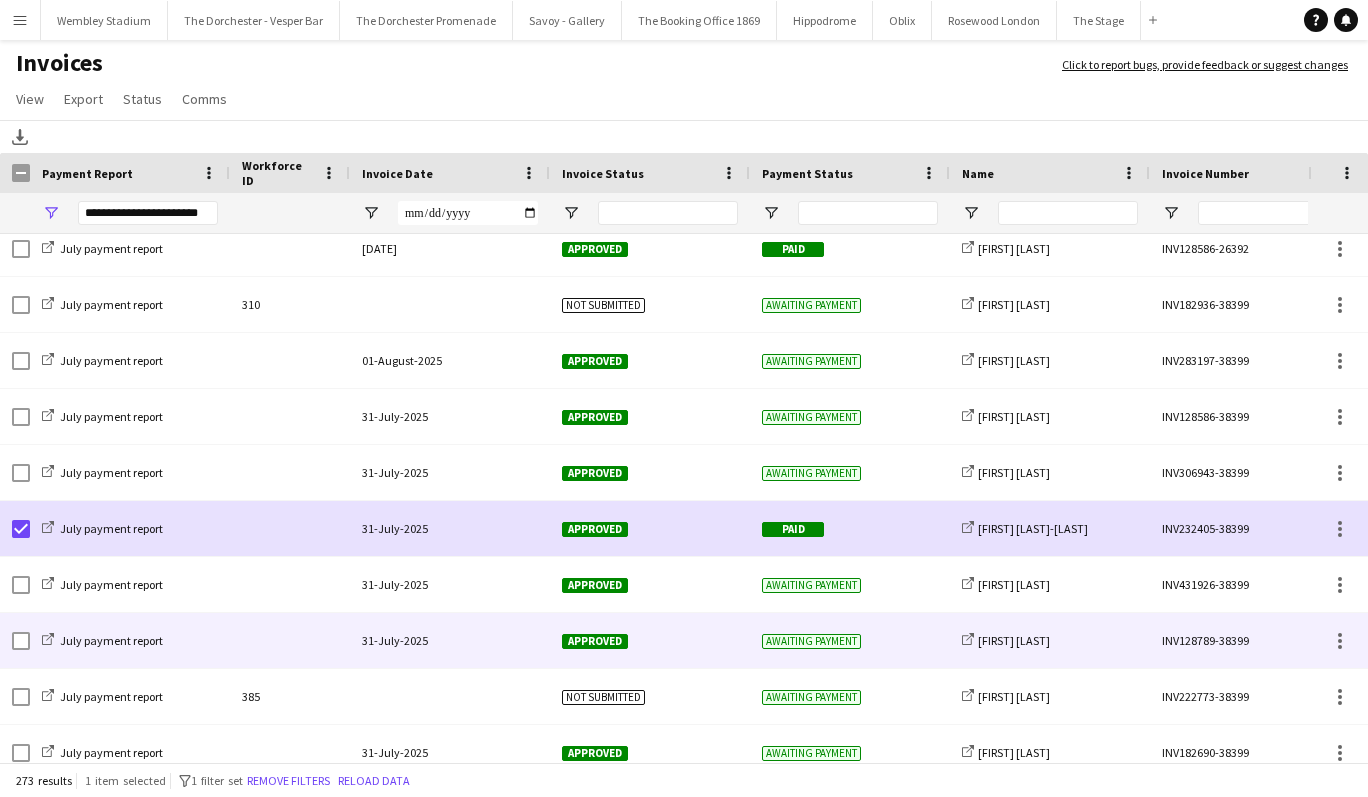 click on "31-July-2025" 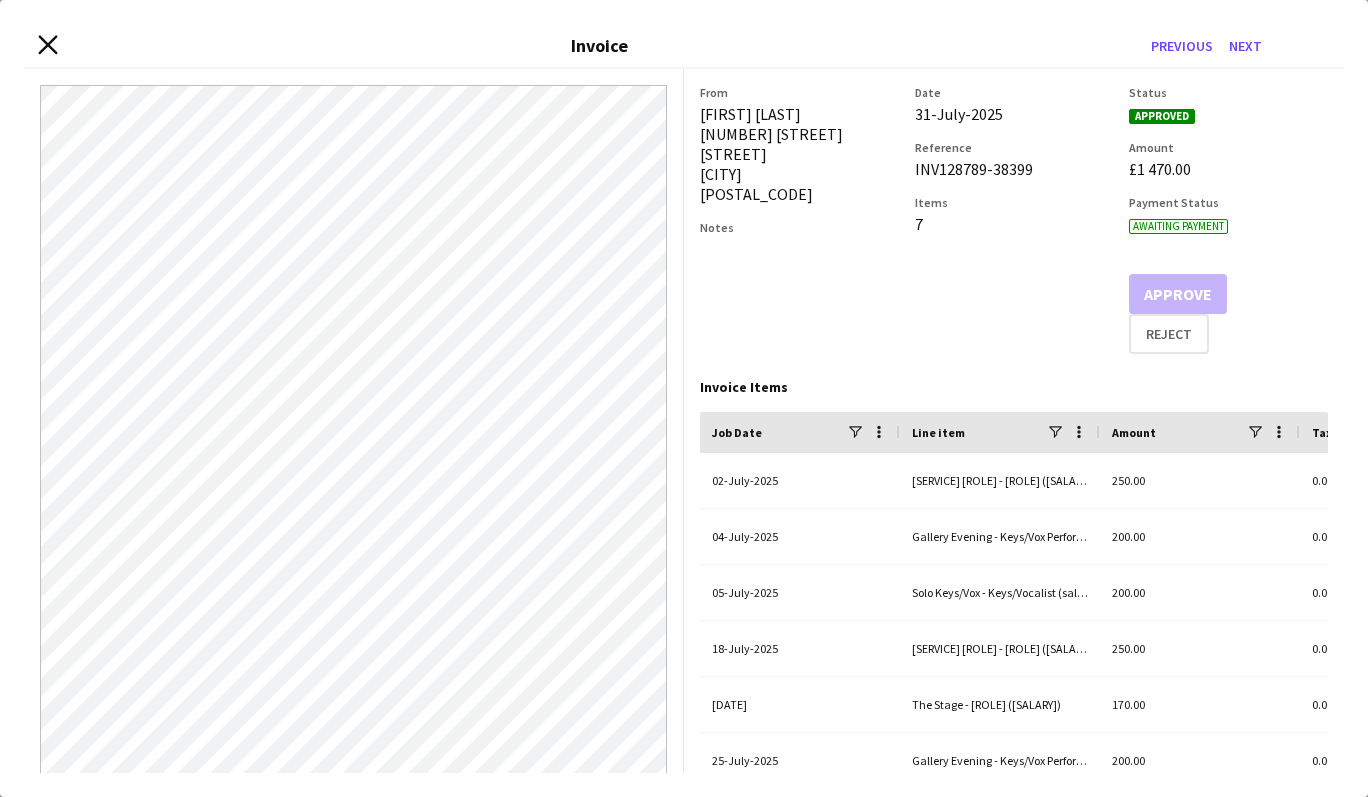 click on "Close invoice dialog" 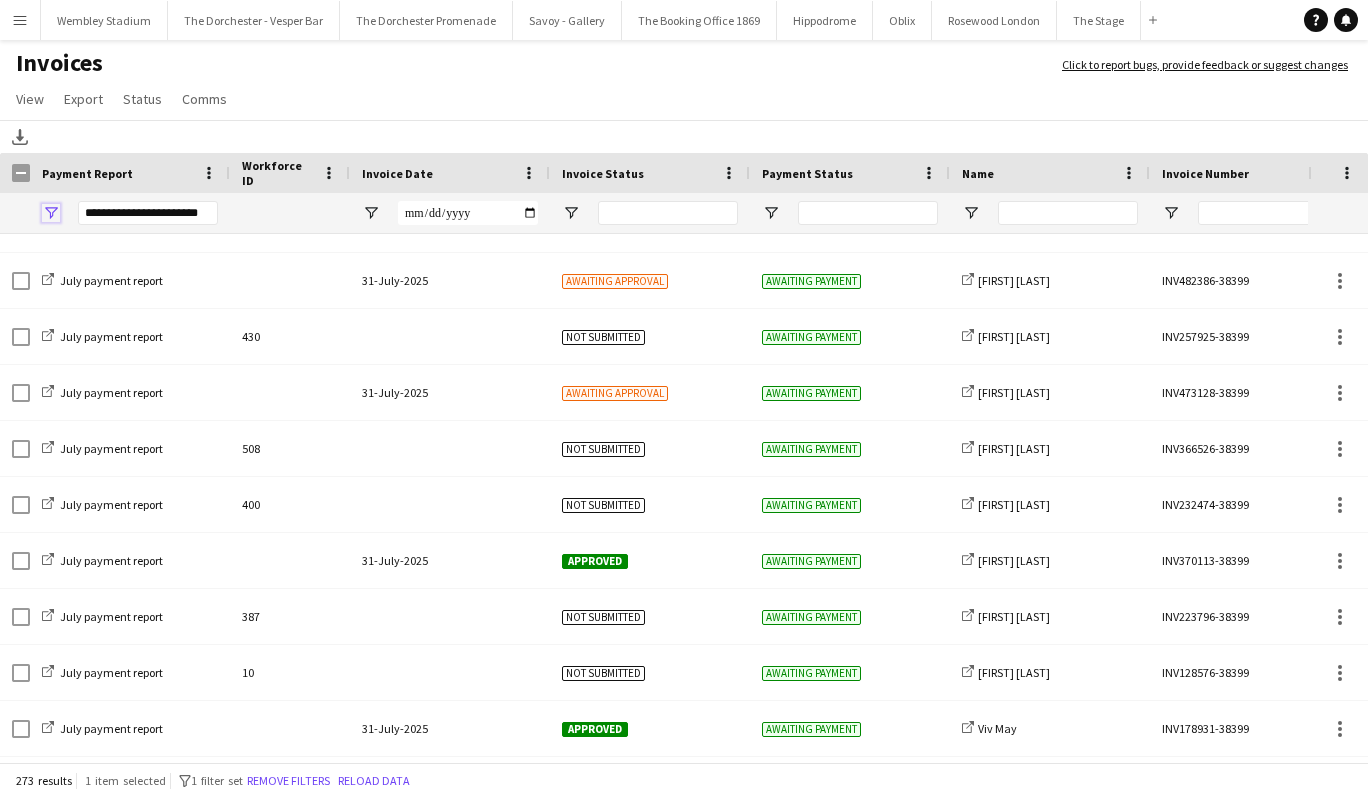 click 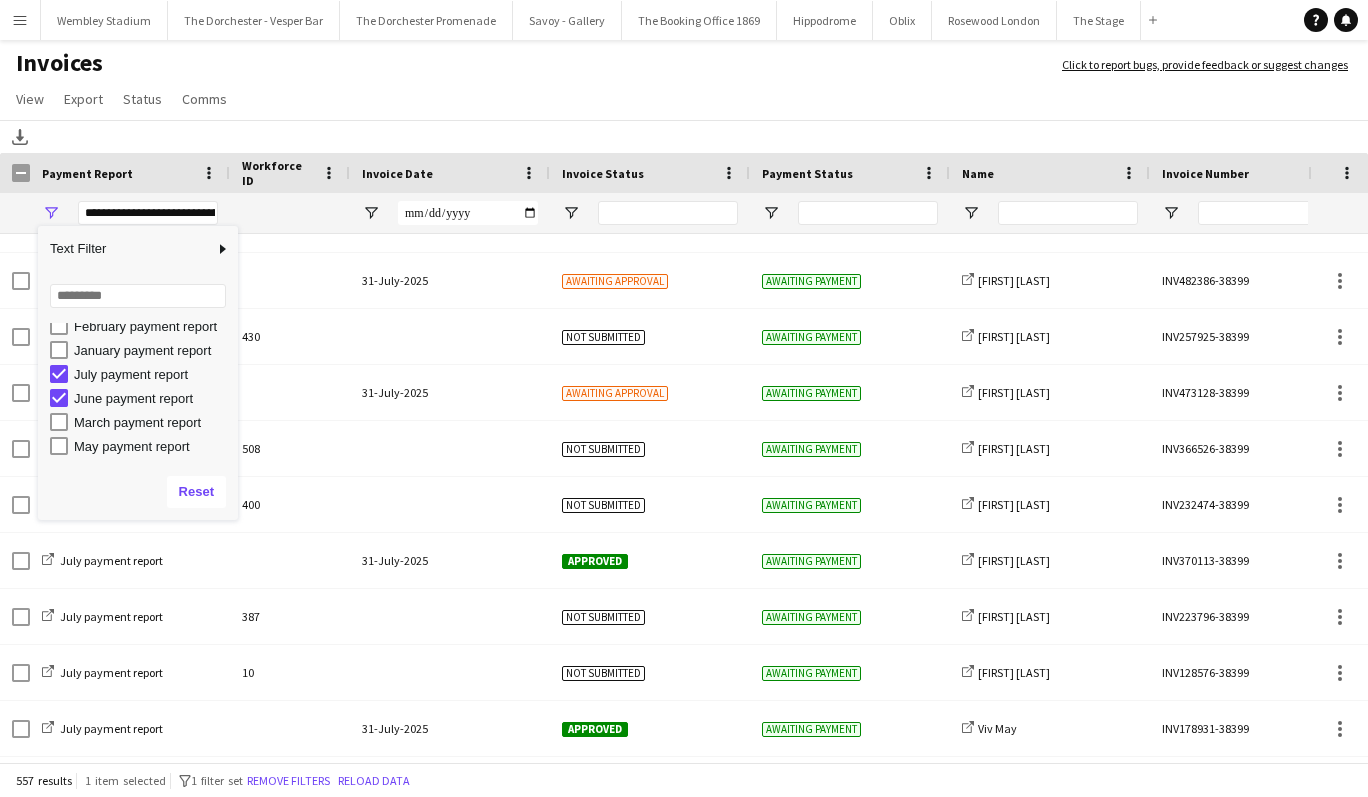 click on "July payment report" 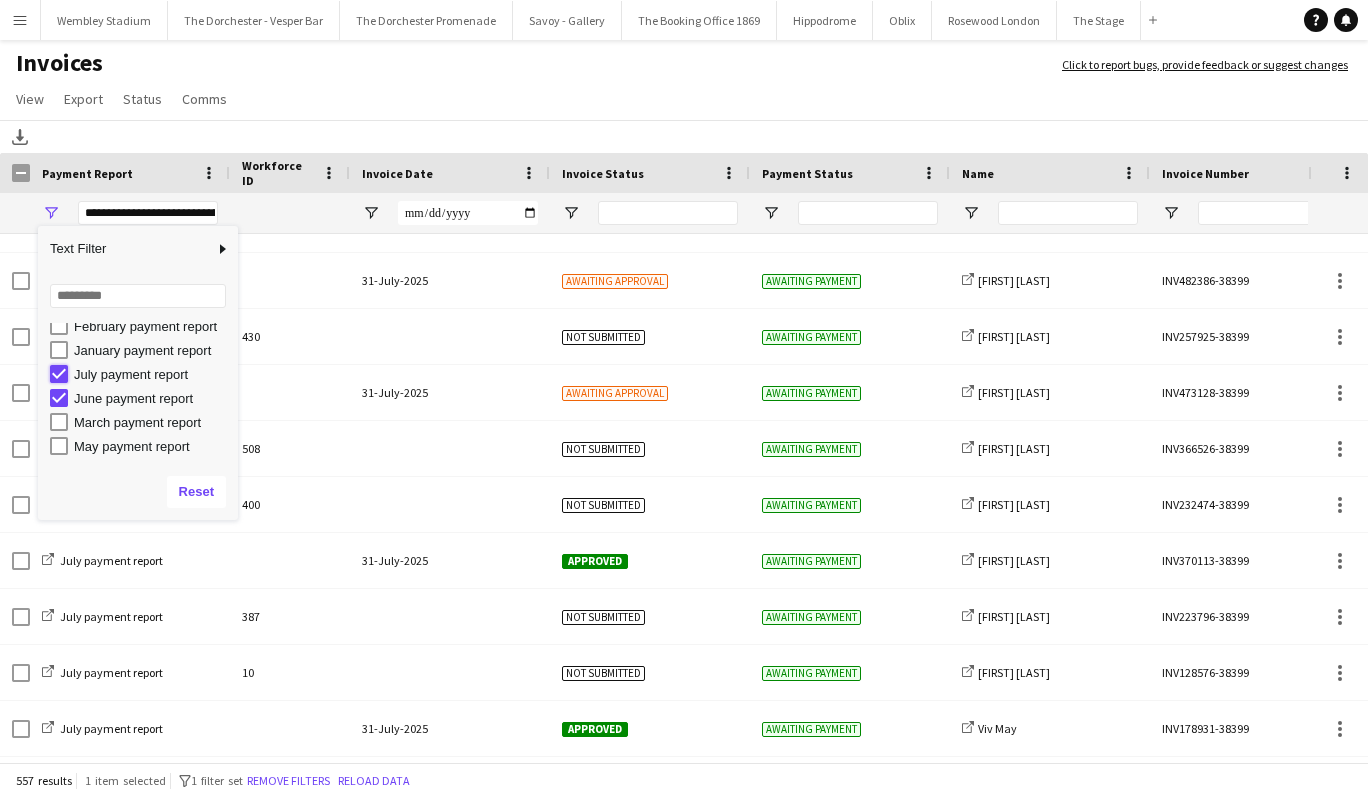 type on "**********" 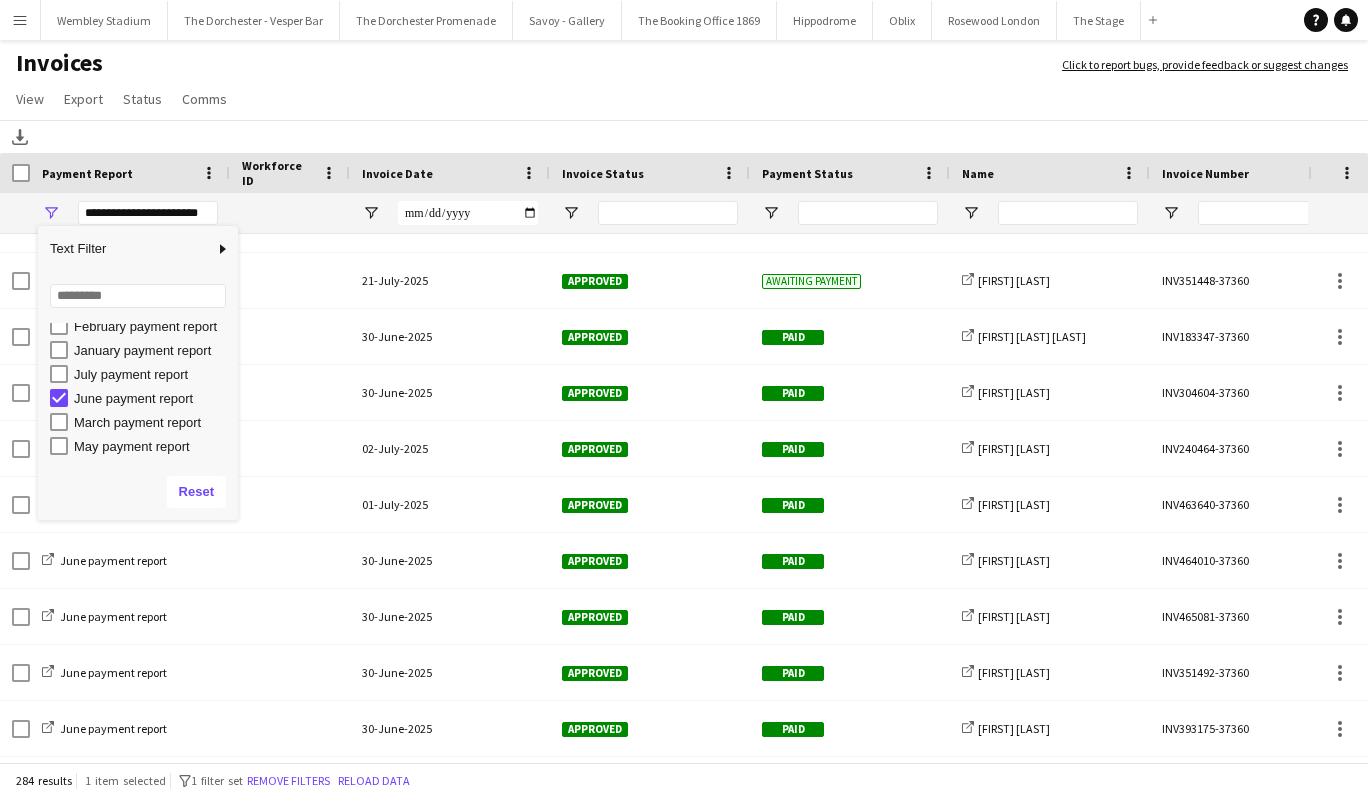 click on "View  Customise view Customise filters Reset Filters Reset View Reset All  Export  Export as XLSX Export as PDF  Status  Mark as approved Mark as rejected Mark as paid Mark as awaiting payment  Comms  Send notification Create chat" 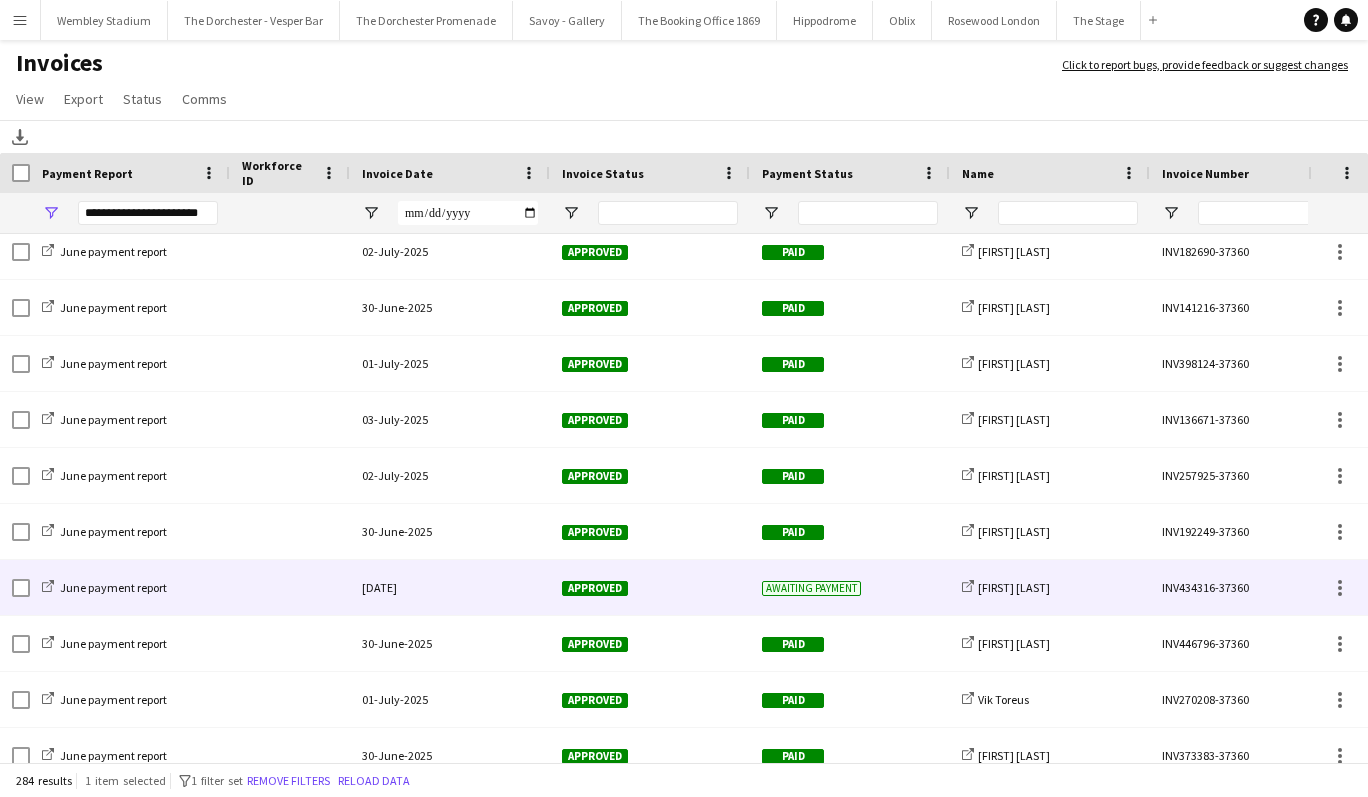 click on "[DATE]" 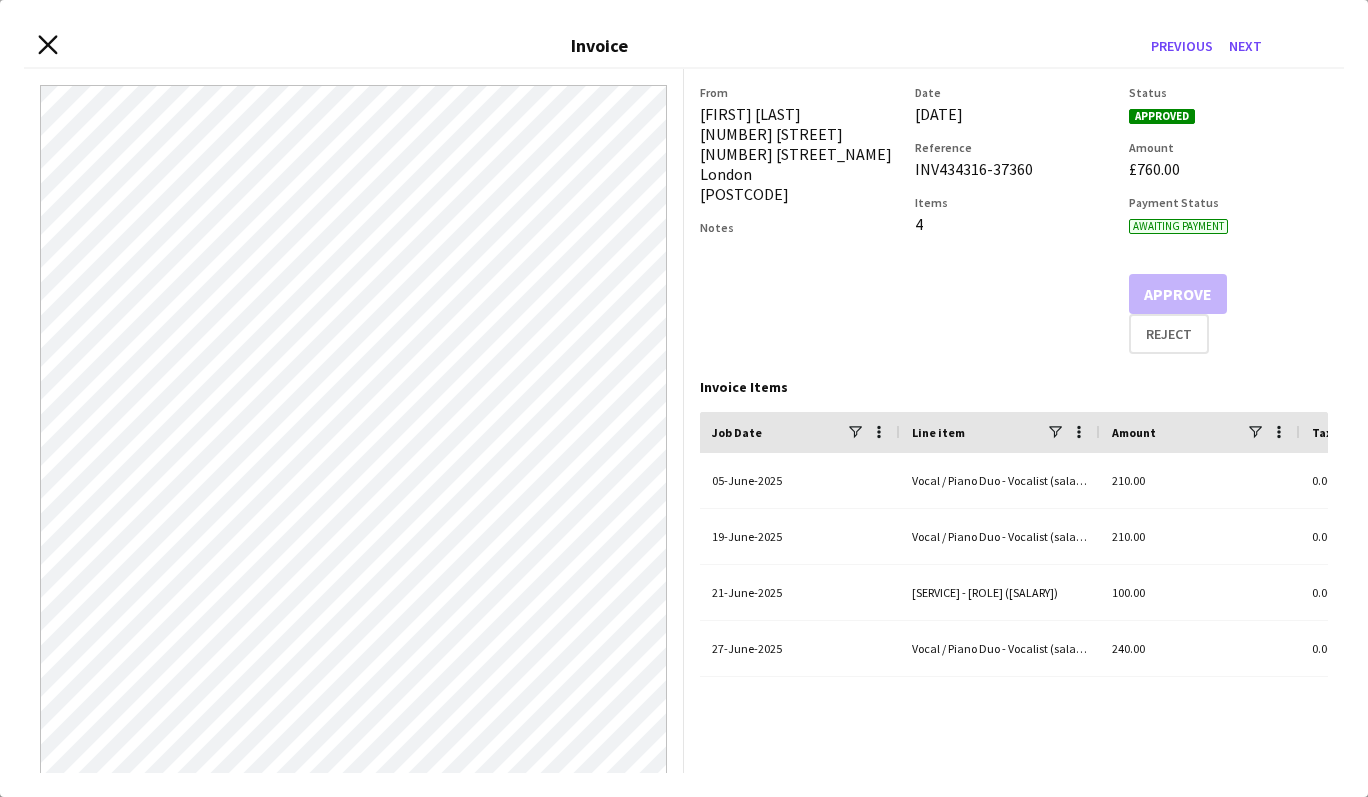 click 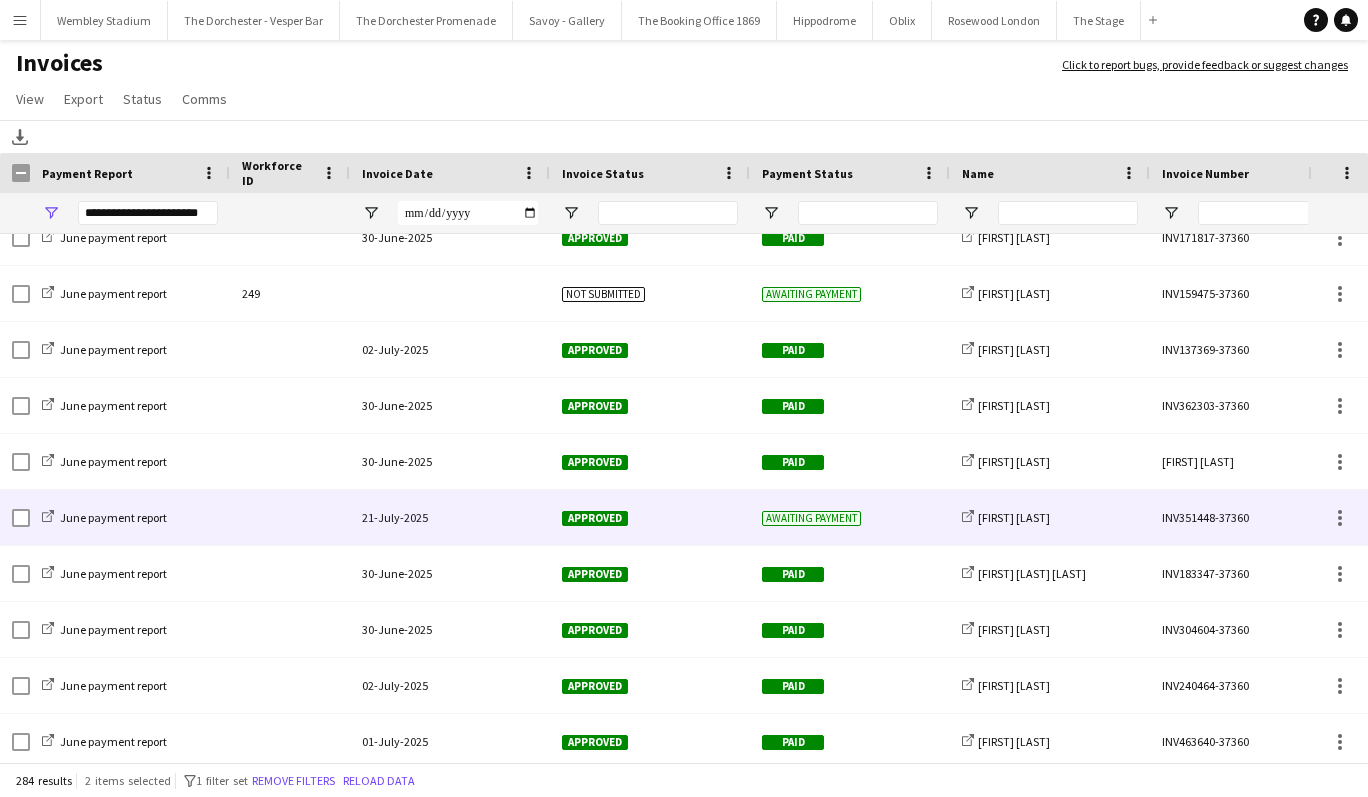 click on "June payment report" 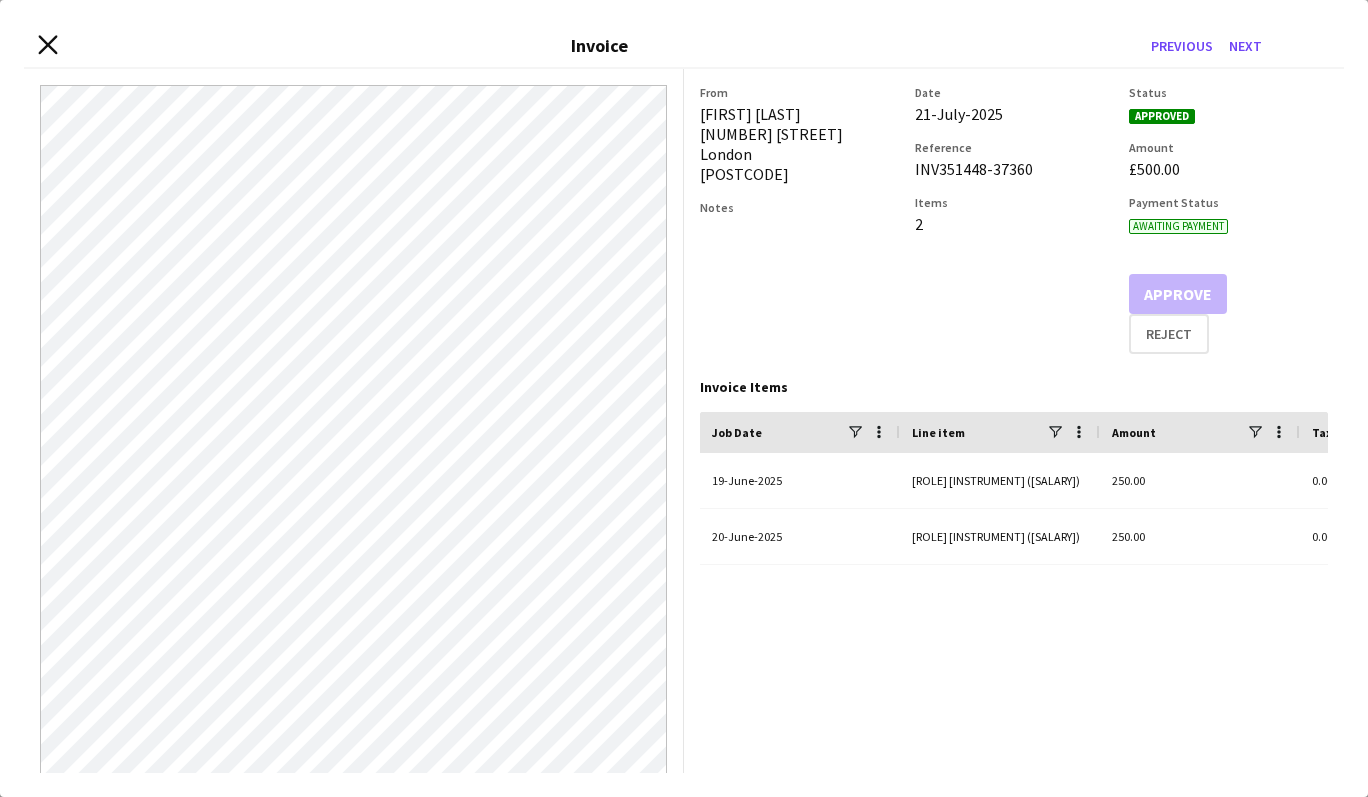 click on "Close invoice dialog" 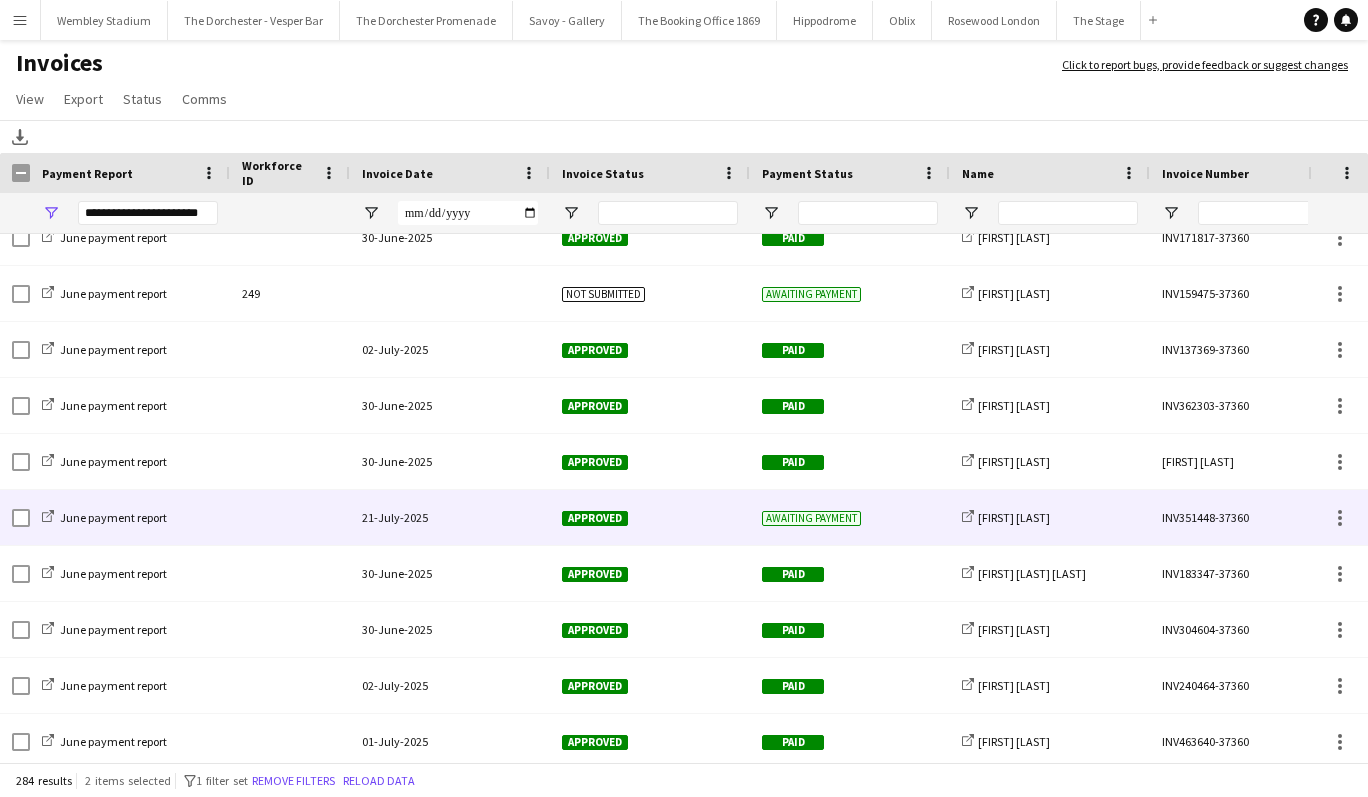 click on "21-July-2025" 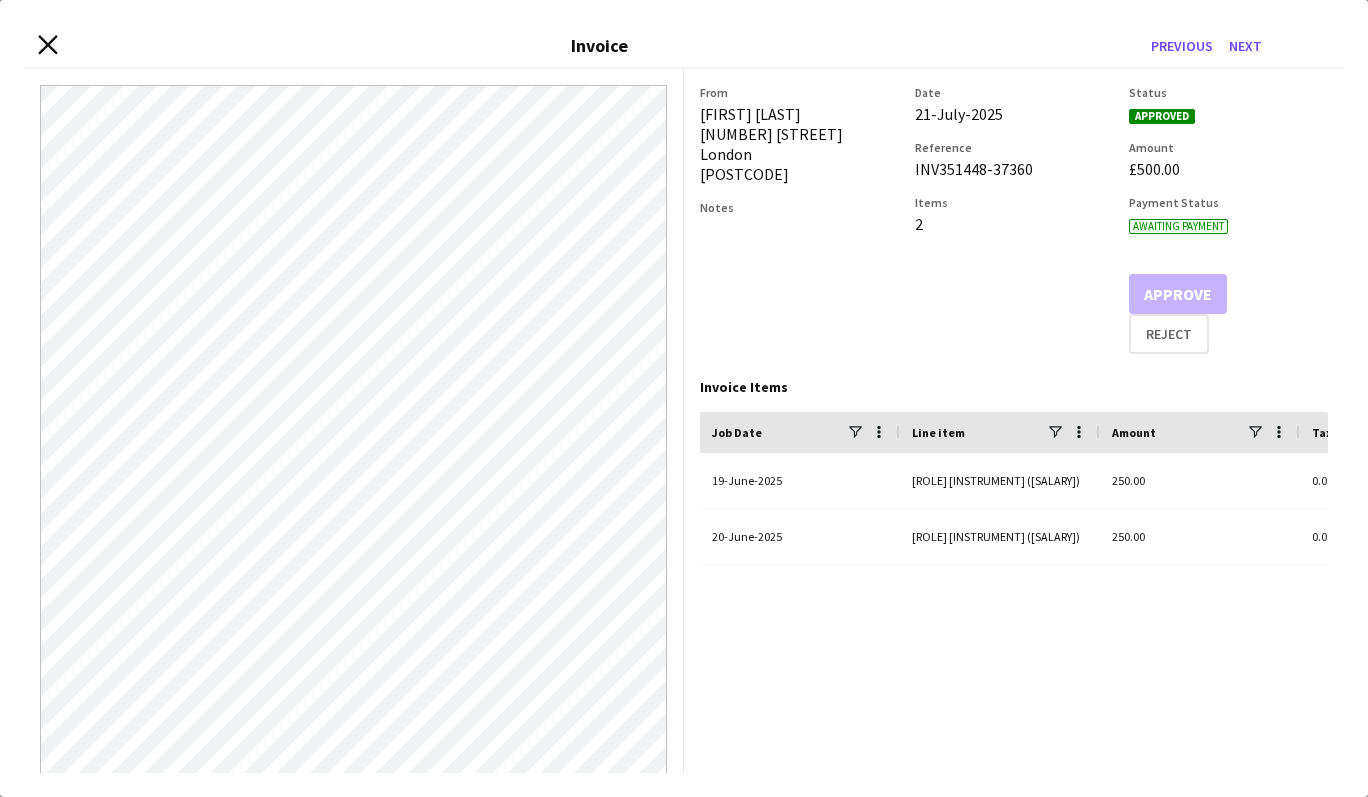 click on "Close invoice dialog" 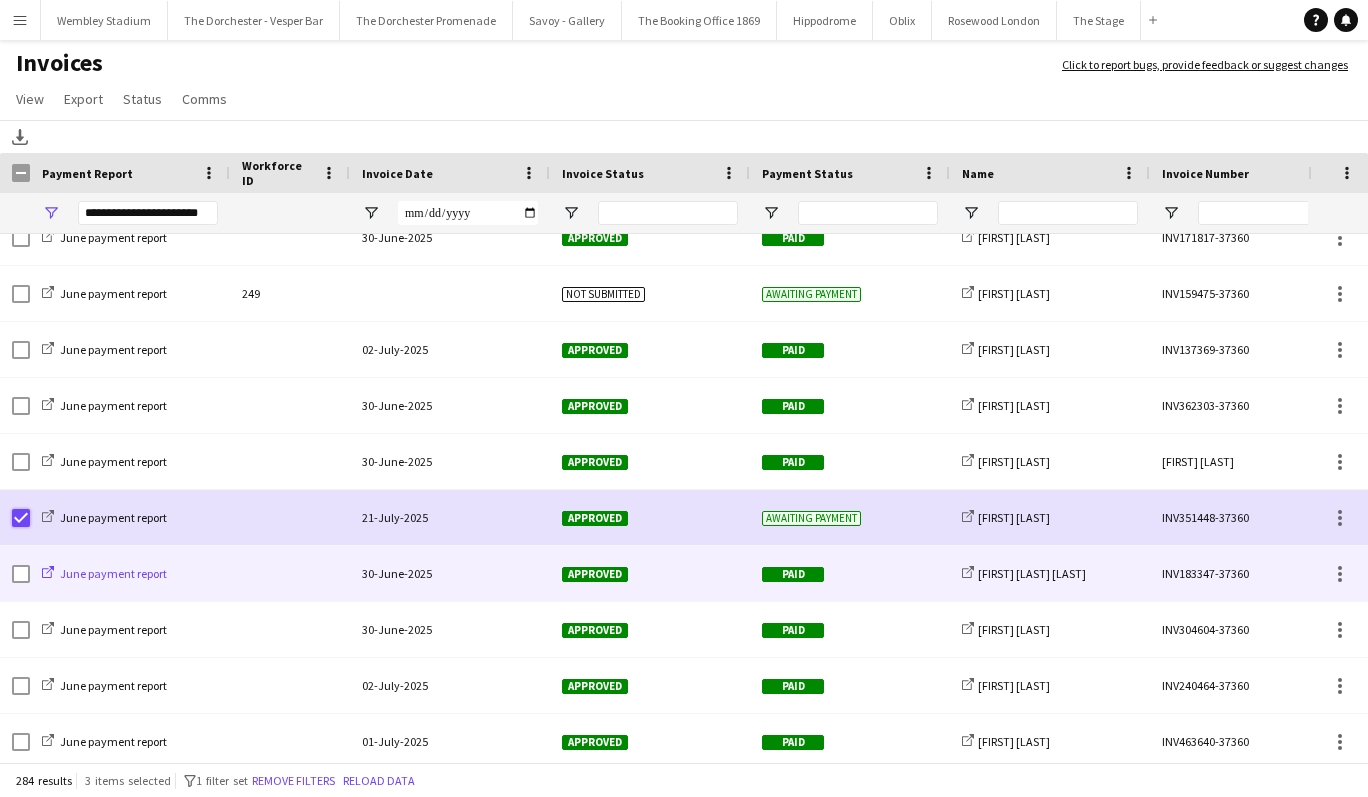 scroll, scrollTop: 13929, scrollLeft: 0, axis: vertical 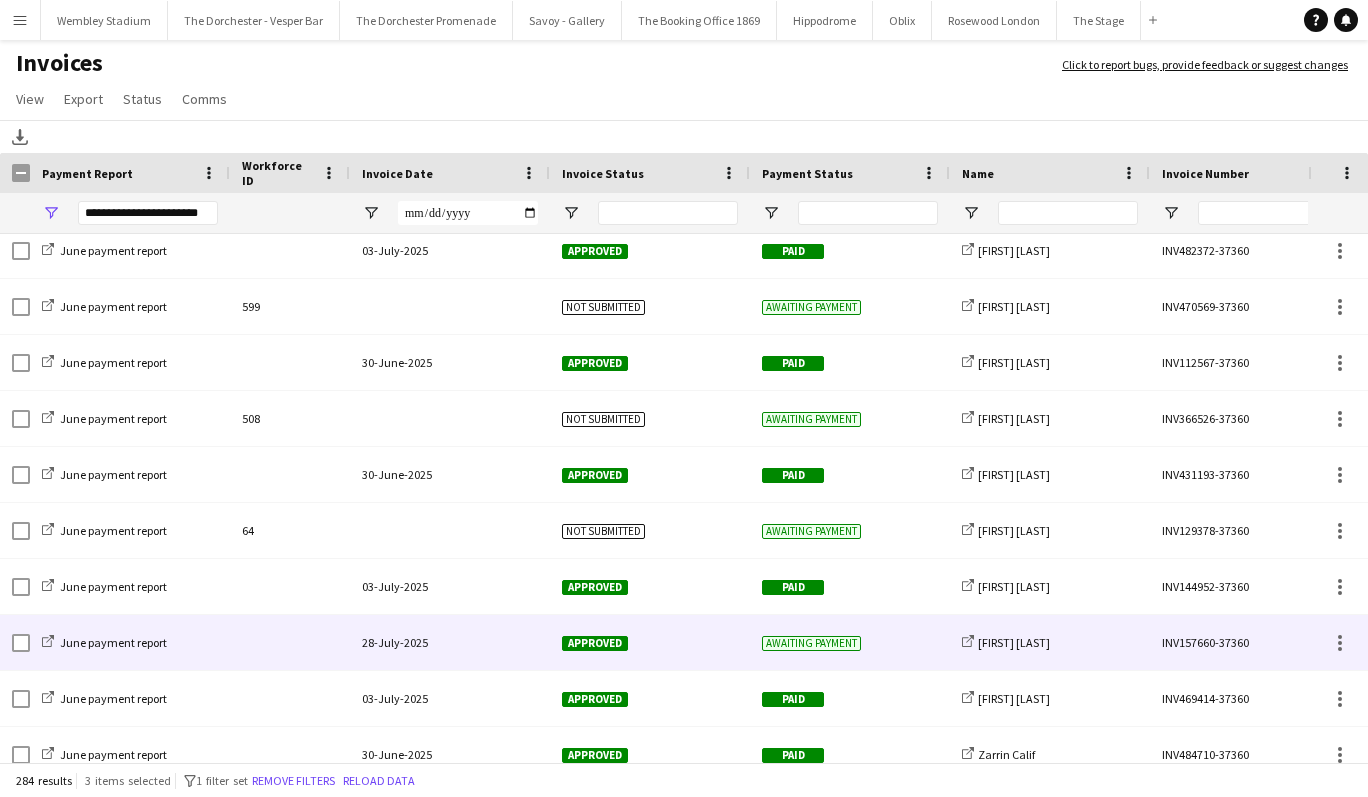click on "June payment report" 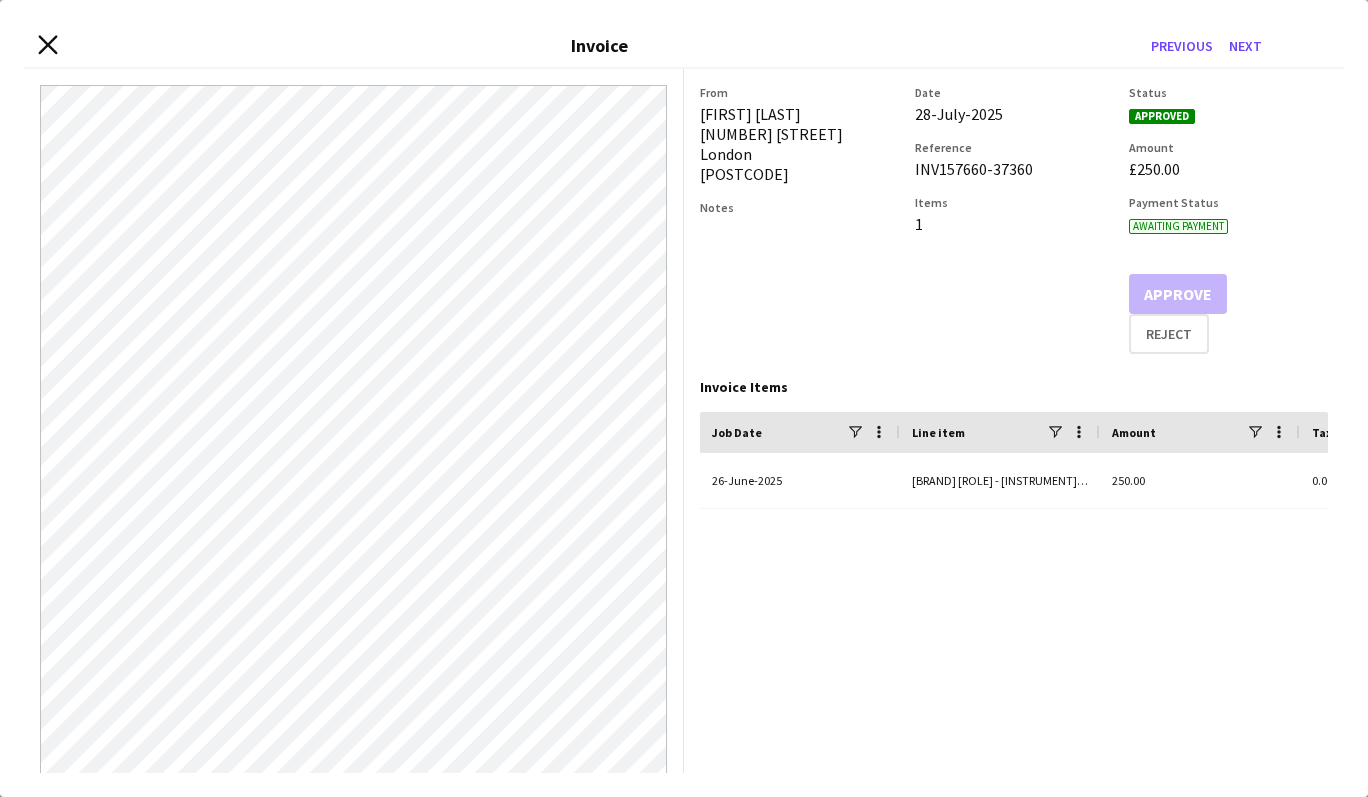 click on "Close invoice dialog" 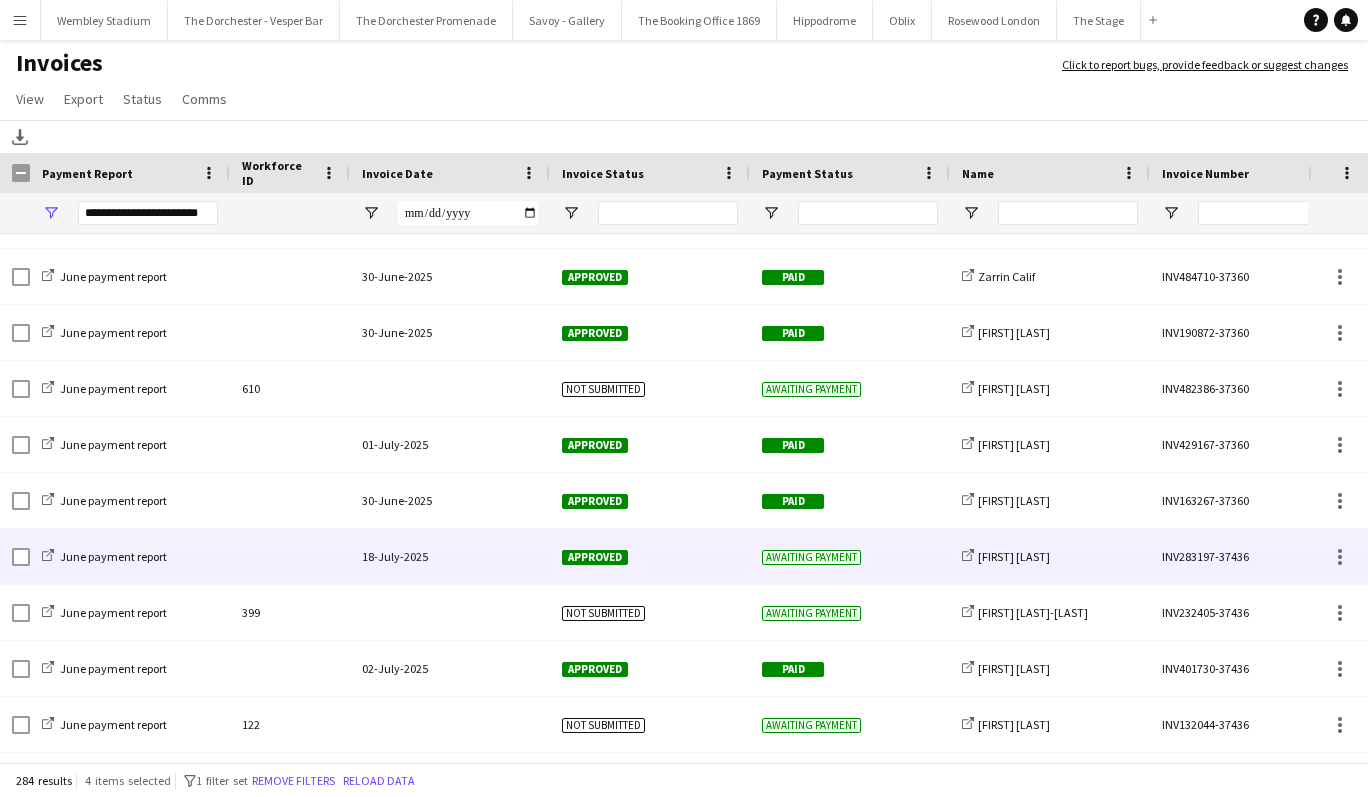 click 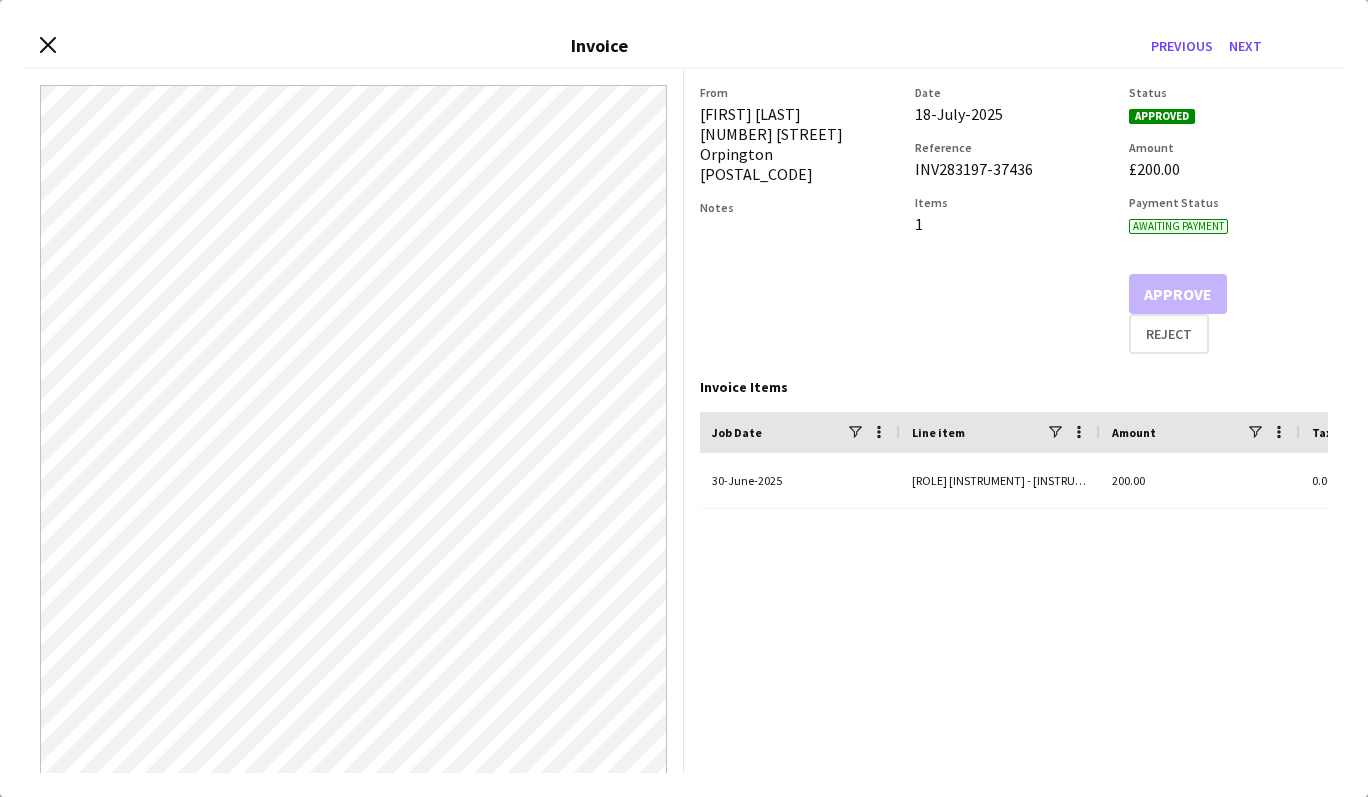 click on "Close invoice dialog
Invoice   Previous   Next" at bounding box center [684, 46] 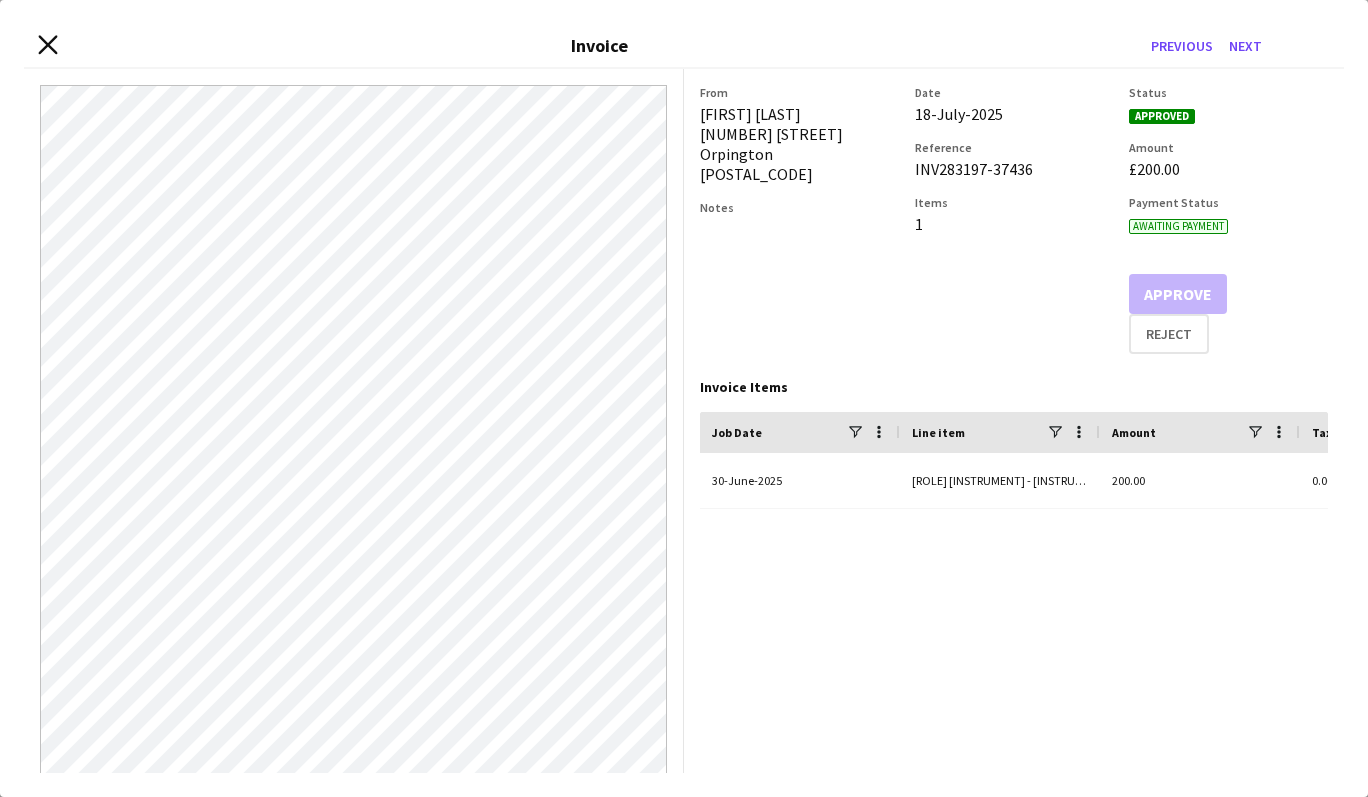 click 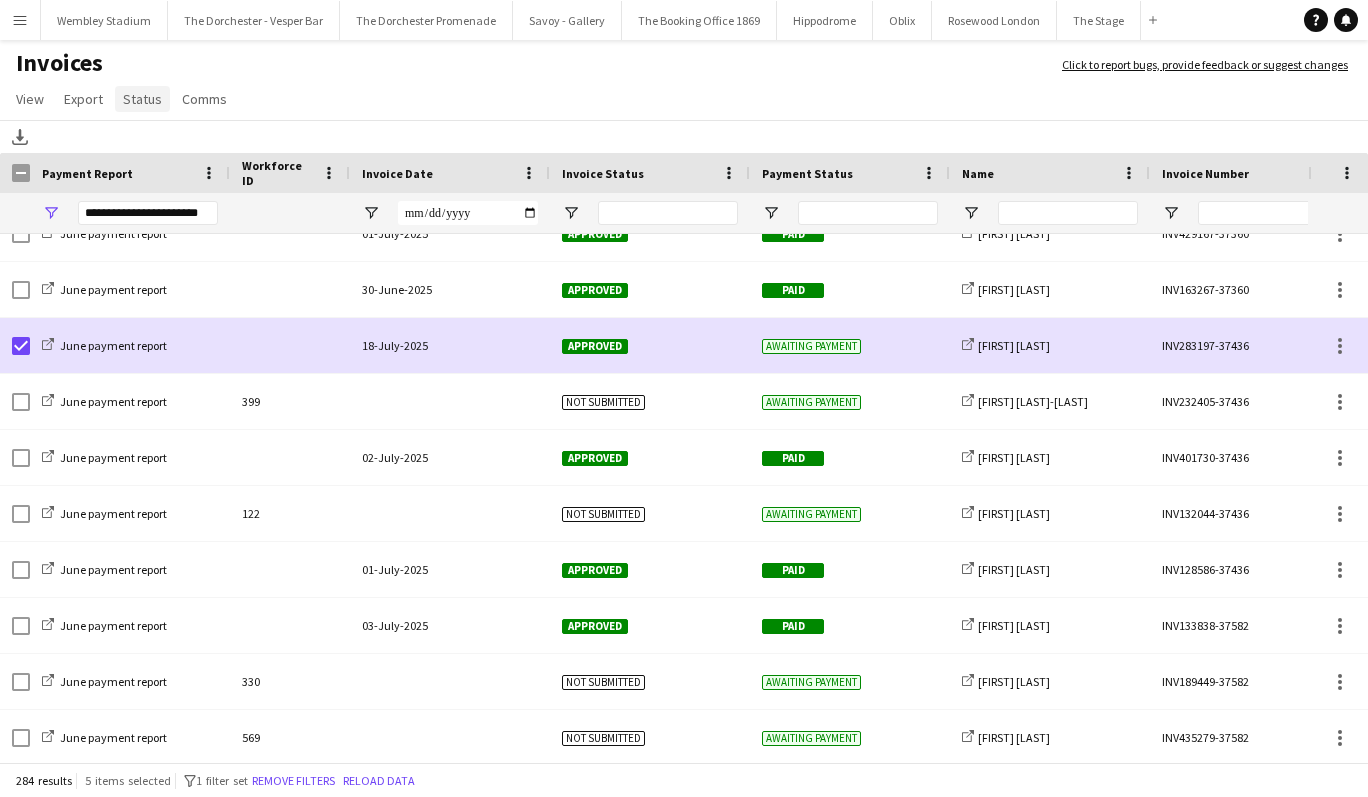 click on "Status" 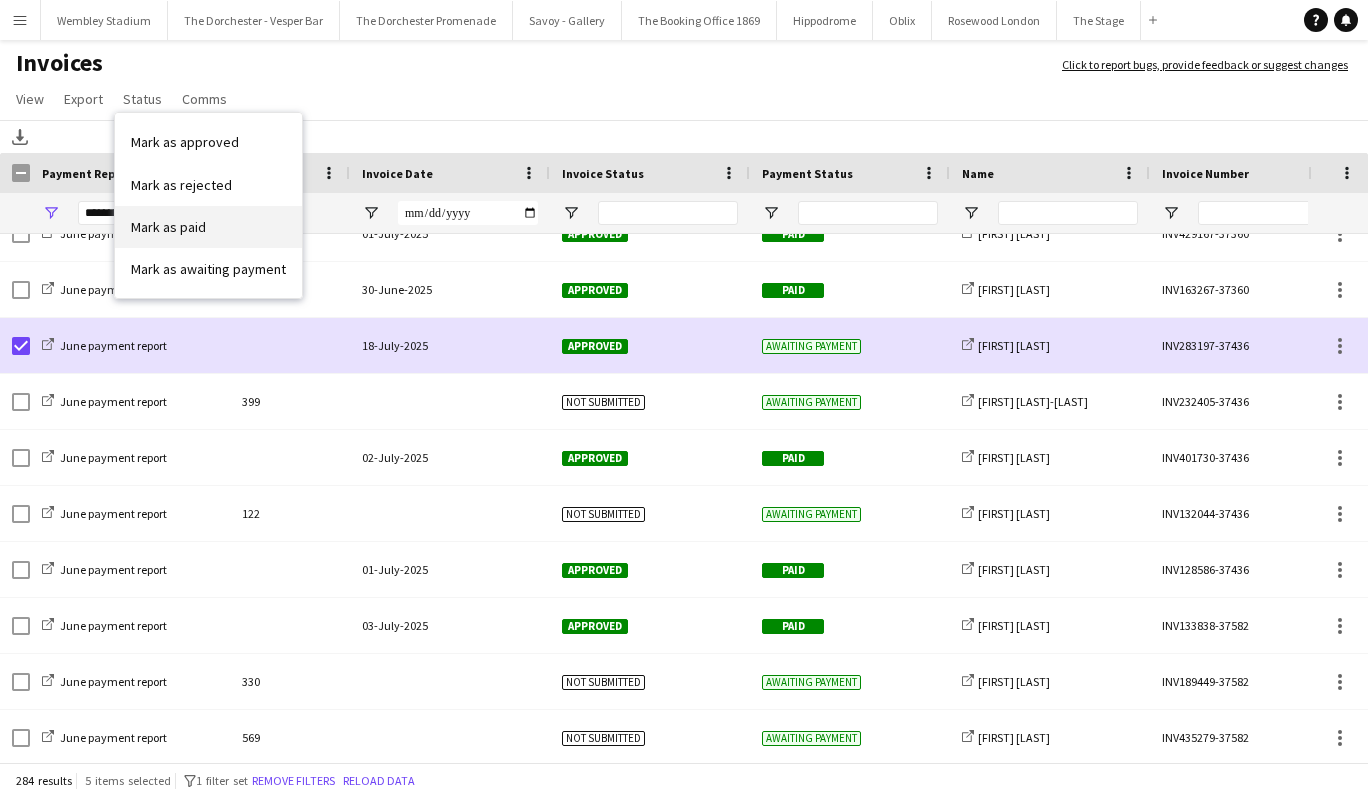 click on "Mark as paid" at bounding box center [168, 227] 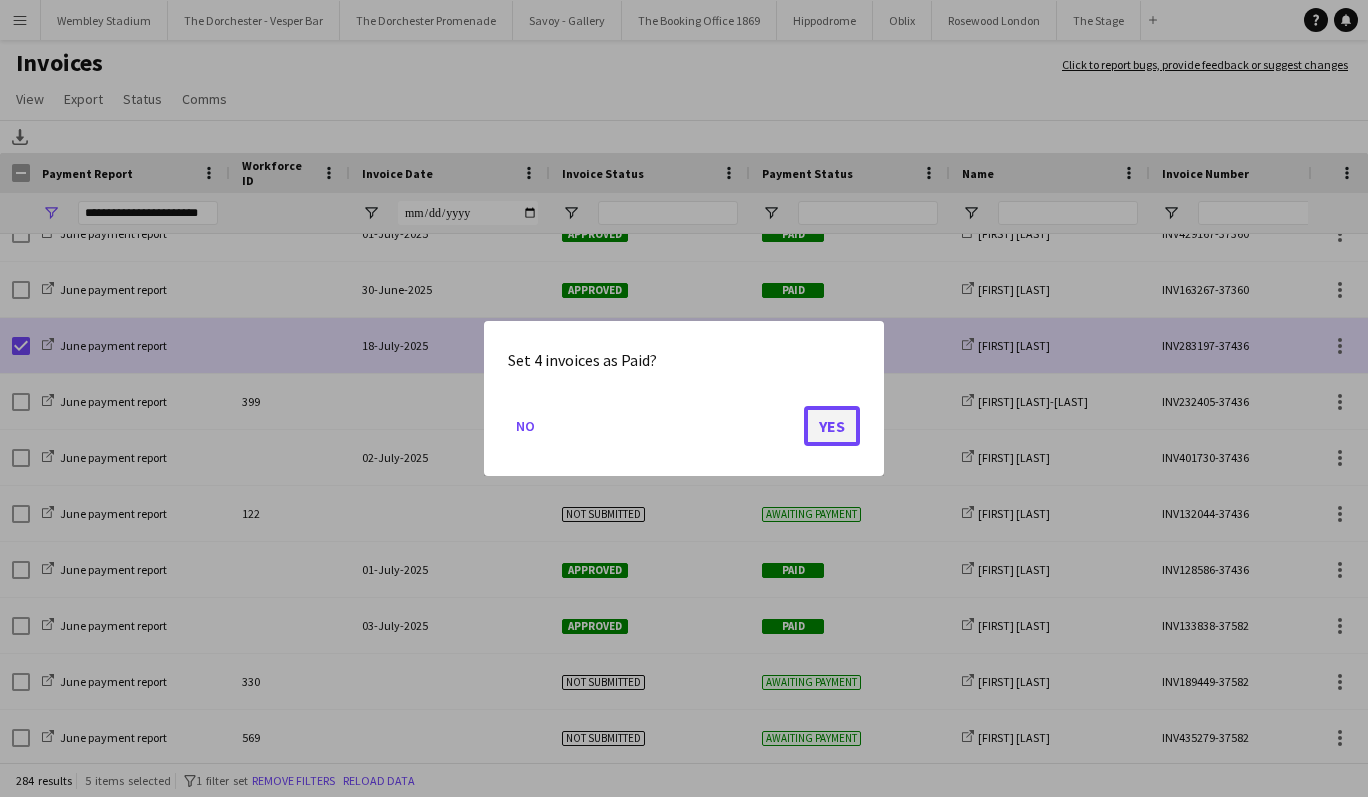 click on "Yes" 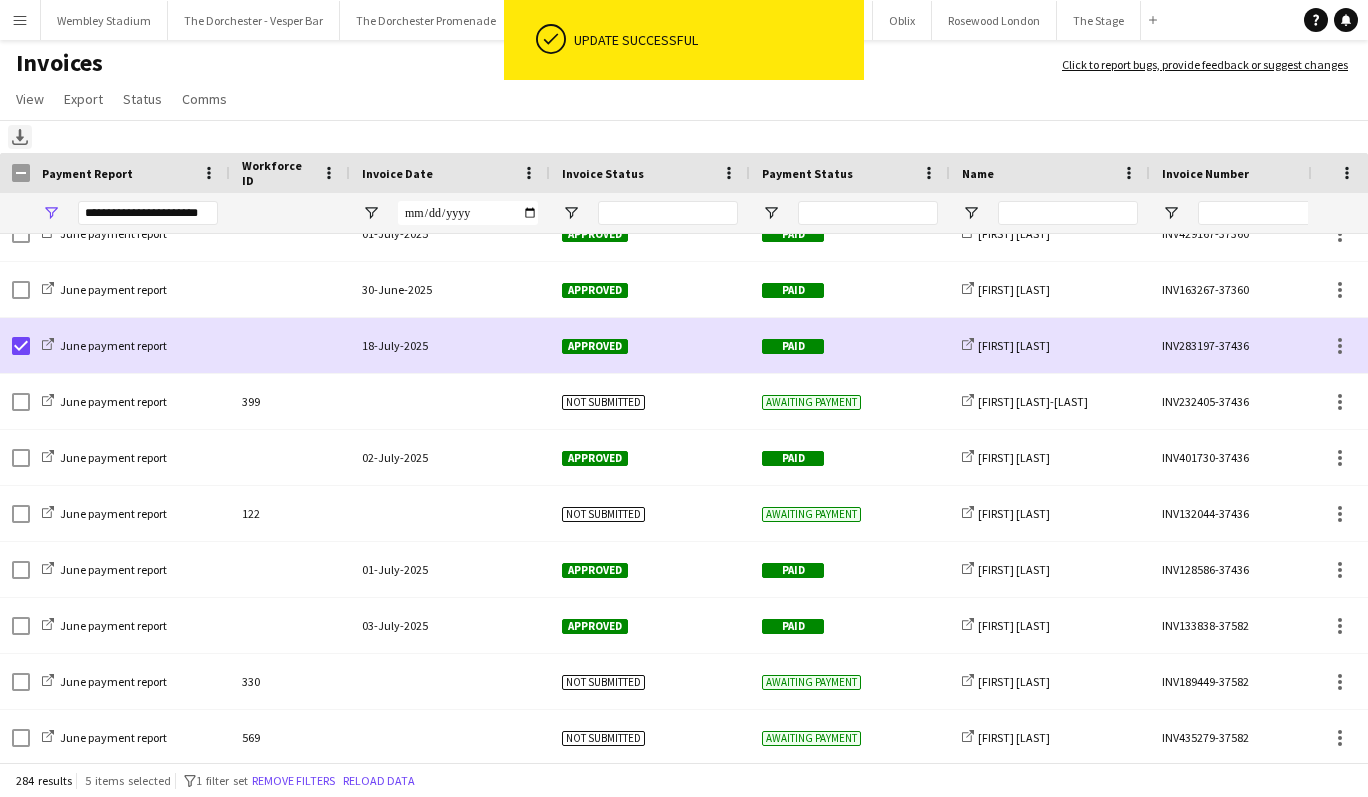 click on "Download" 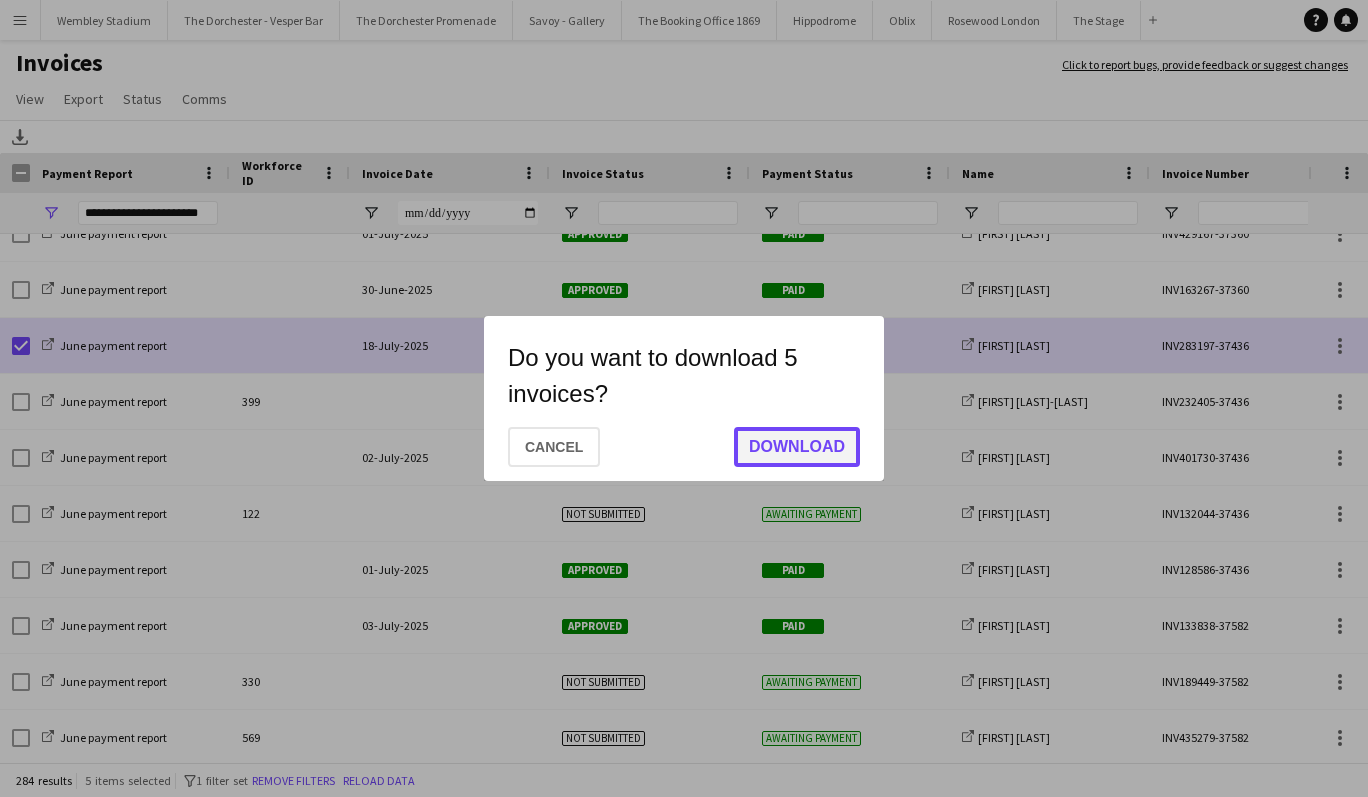 click on "Download" 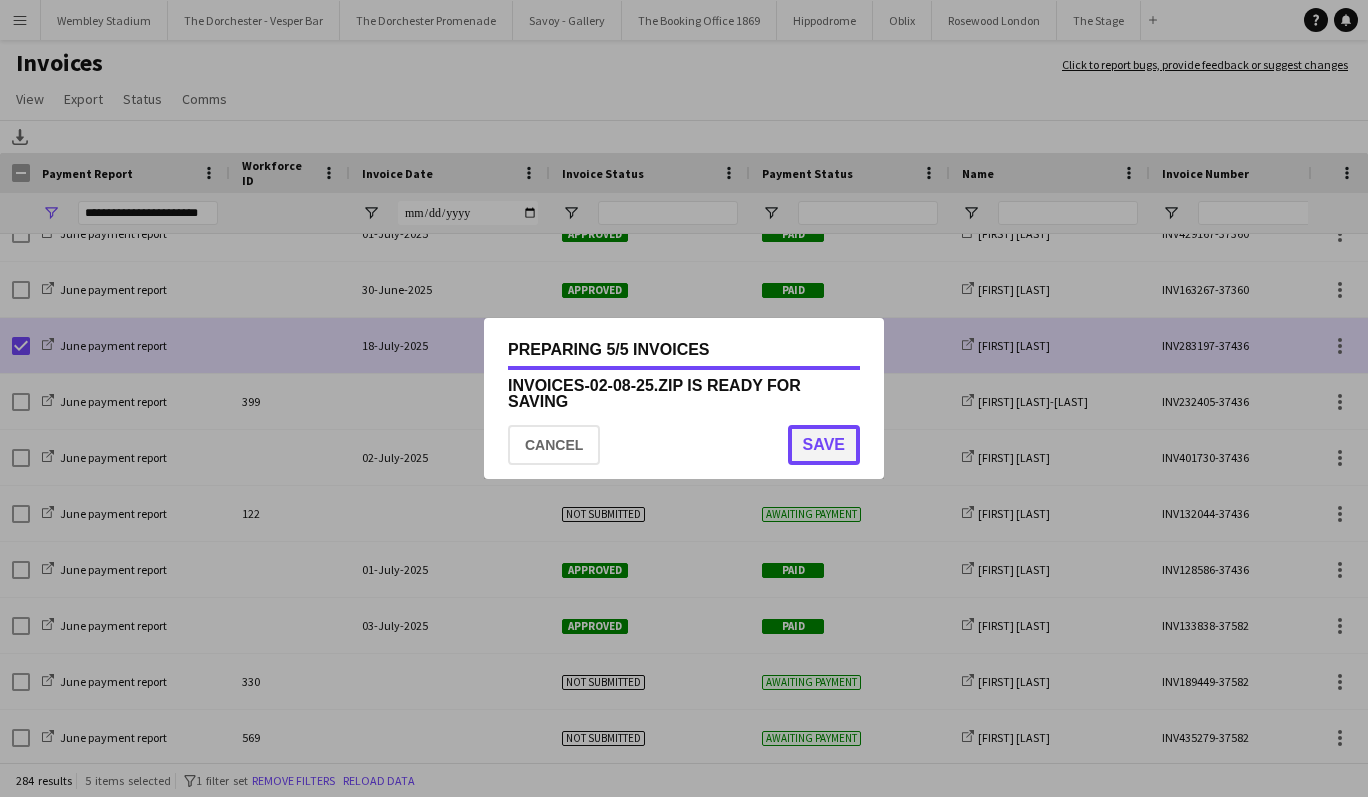 click on "Save" 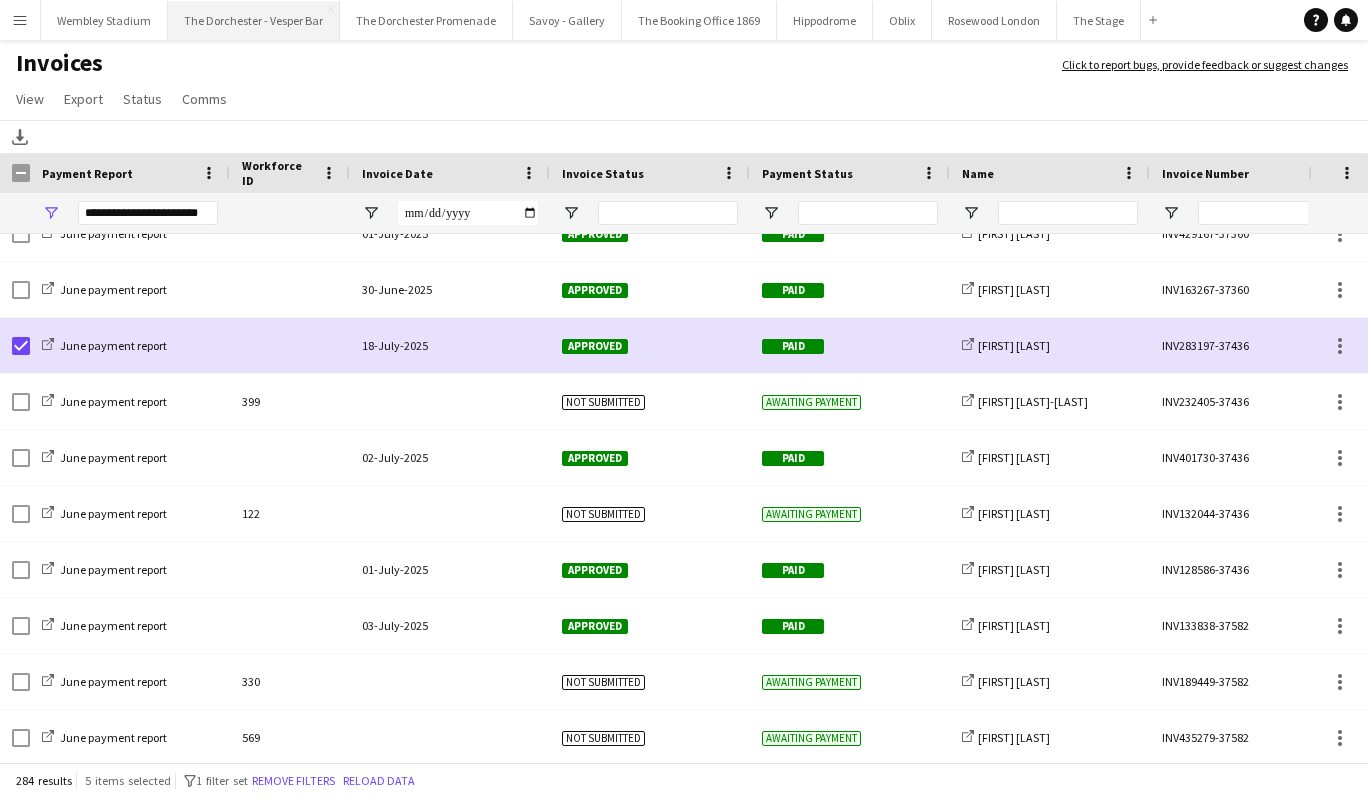 click on "The Dorchester - Vesper Bar
Close" at bounding box center (254, 20) 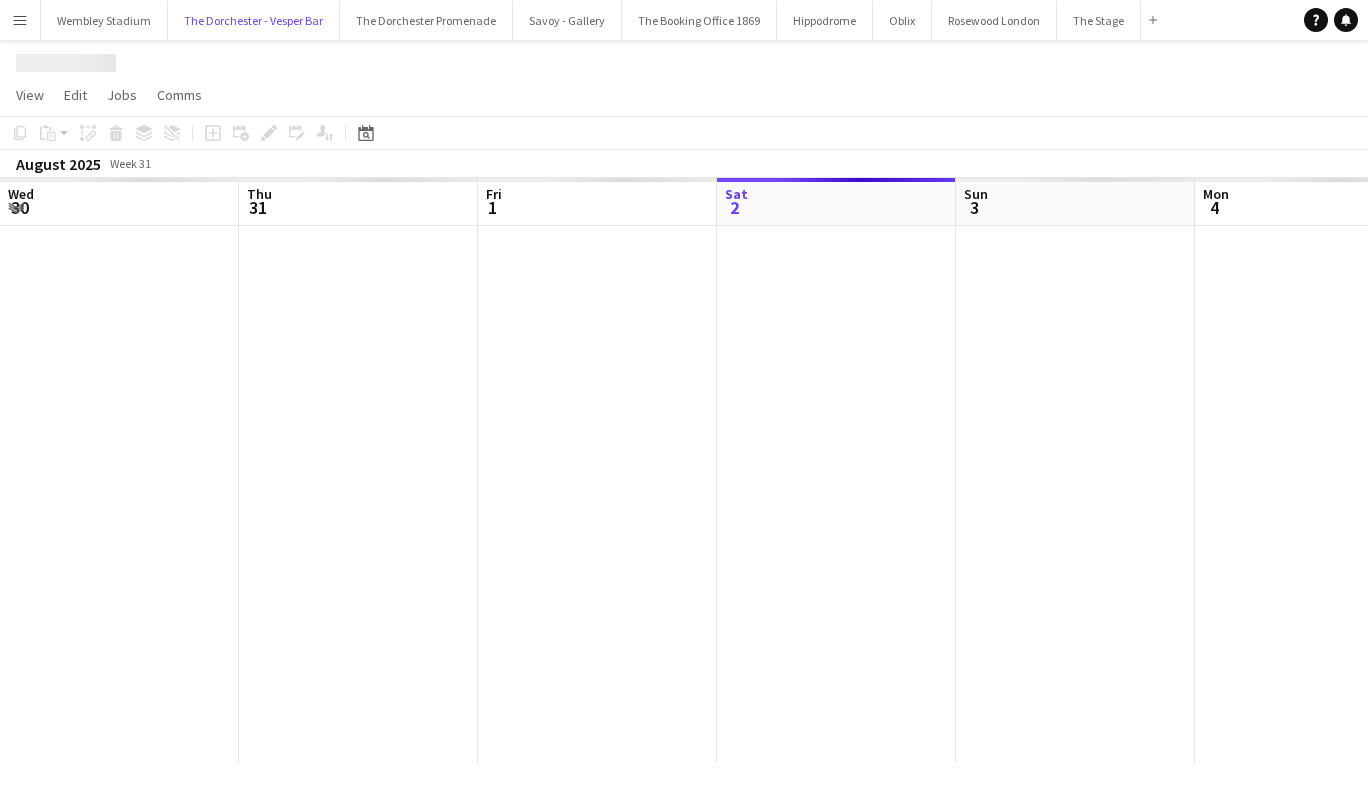 scroll, scrollTop: 0, scrollLeft: 478, axis: horizontal 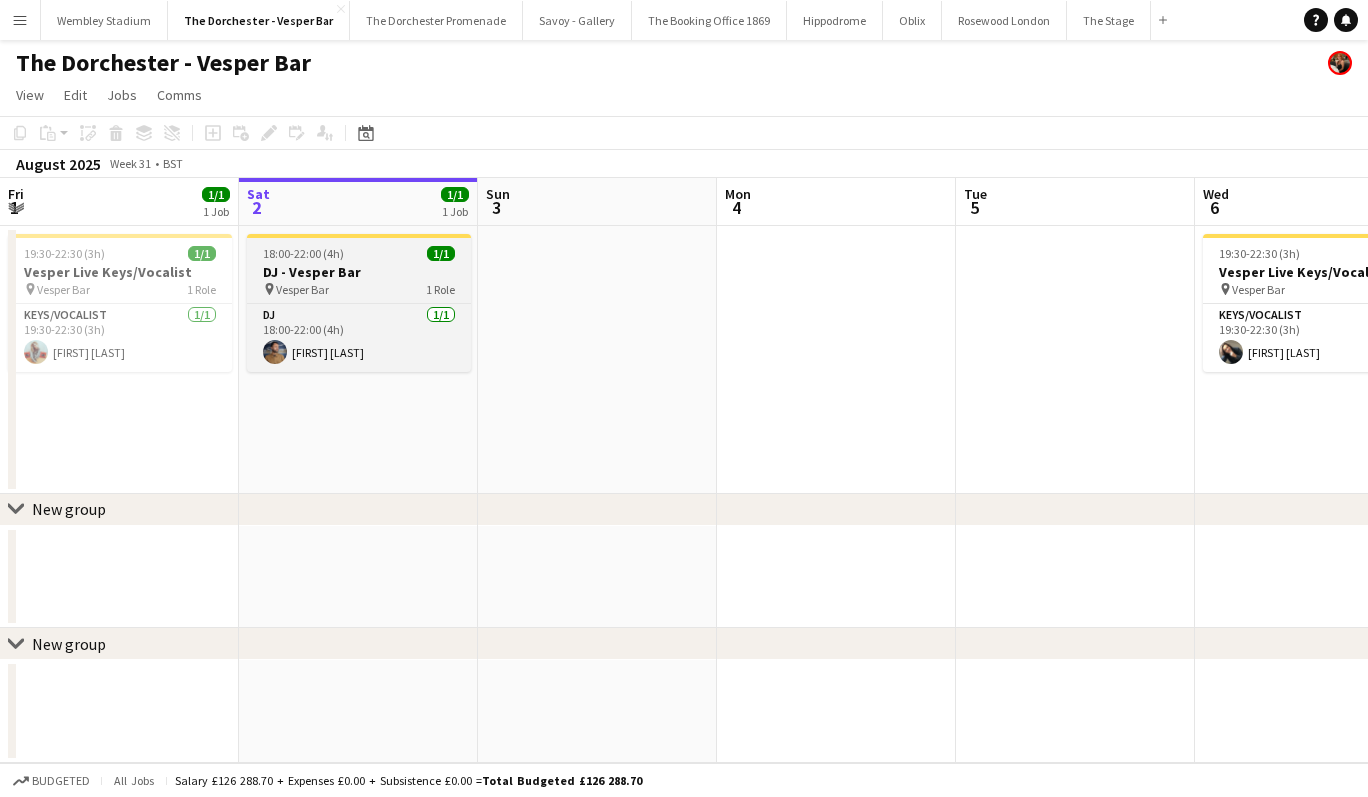 click on "DJ - Vesper Bar" at bounding box center [359, 272] 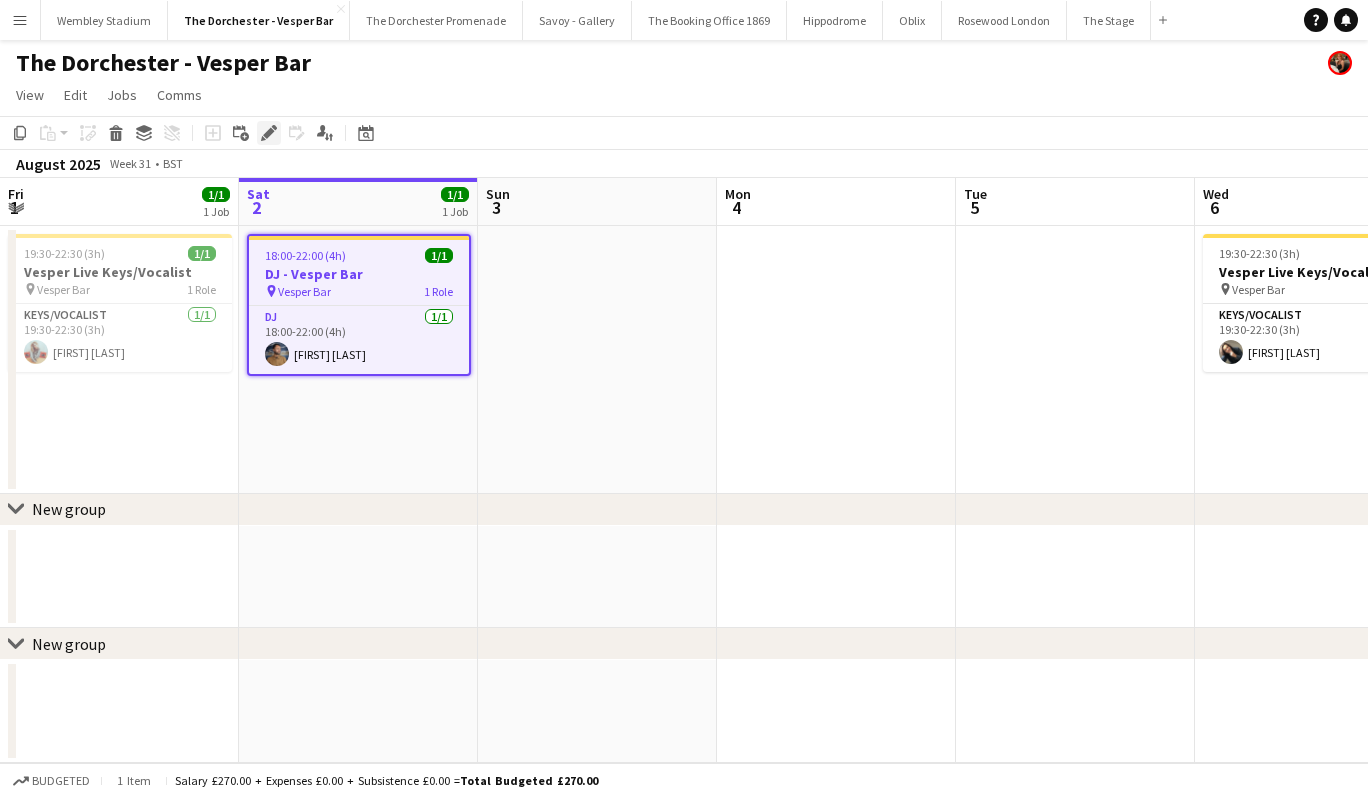click on "Edit" 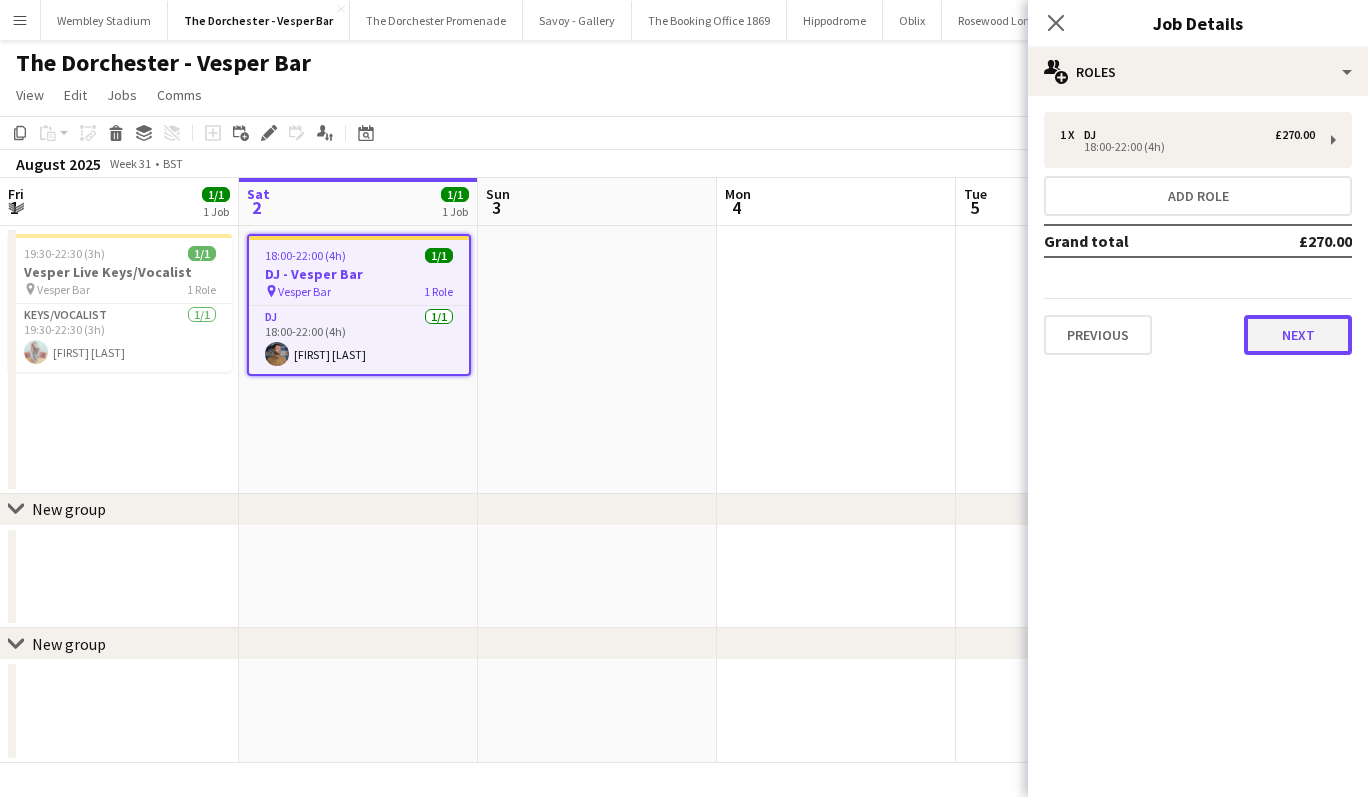 click on "Next" at bounding box center [1298, 335] 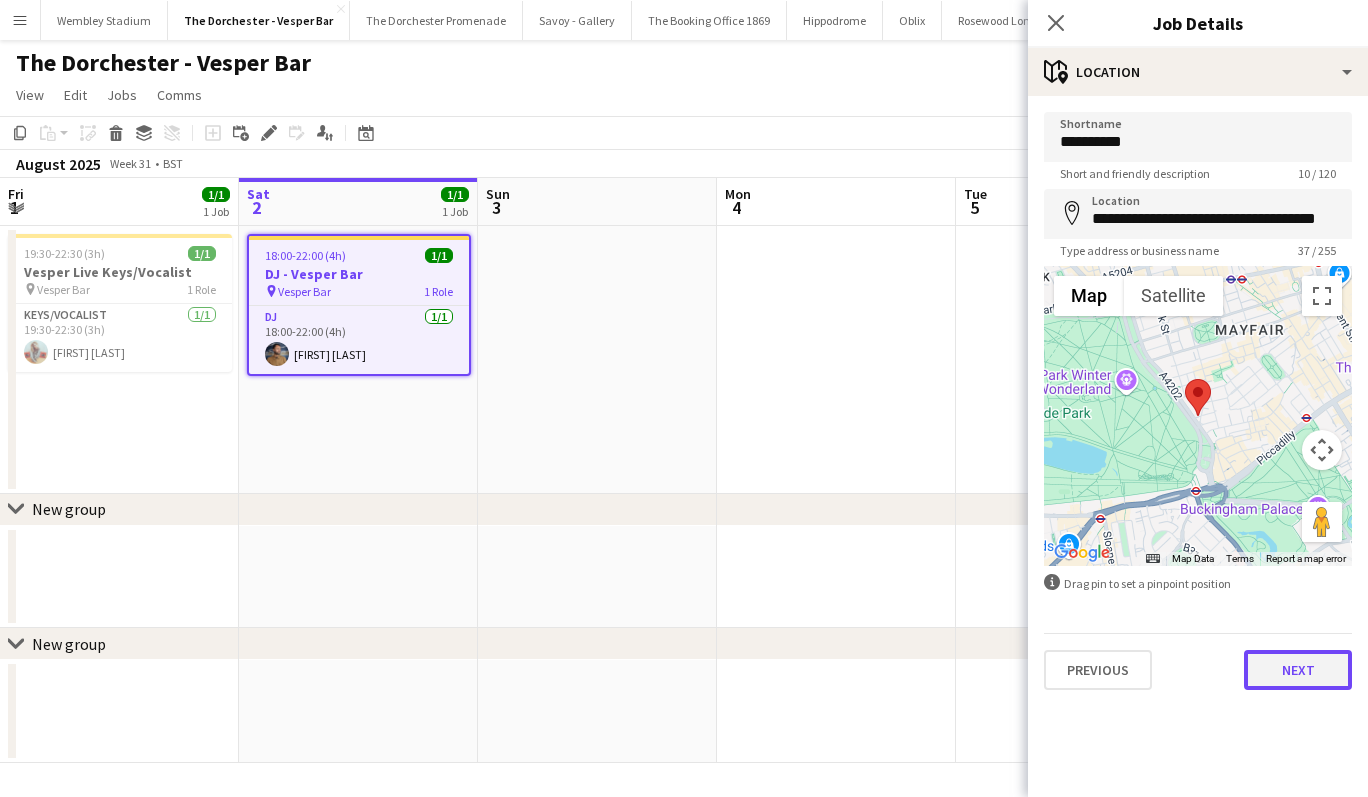 click on "Next" at bounding box center (1298, 670) 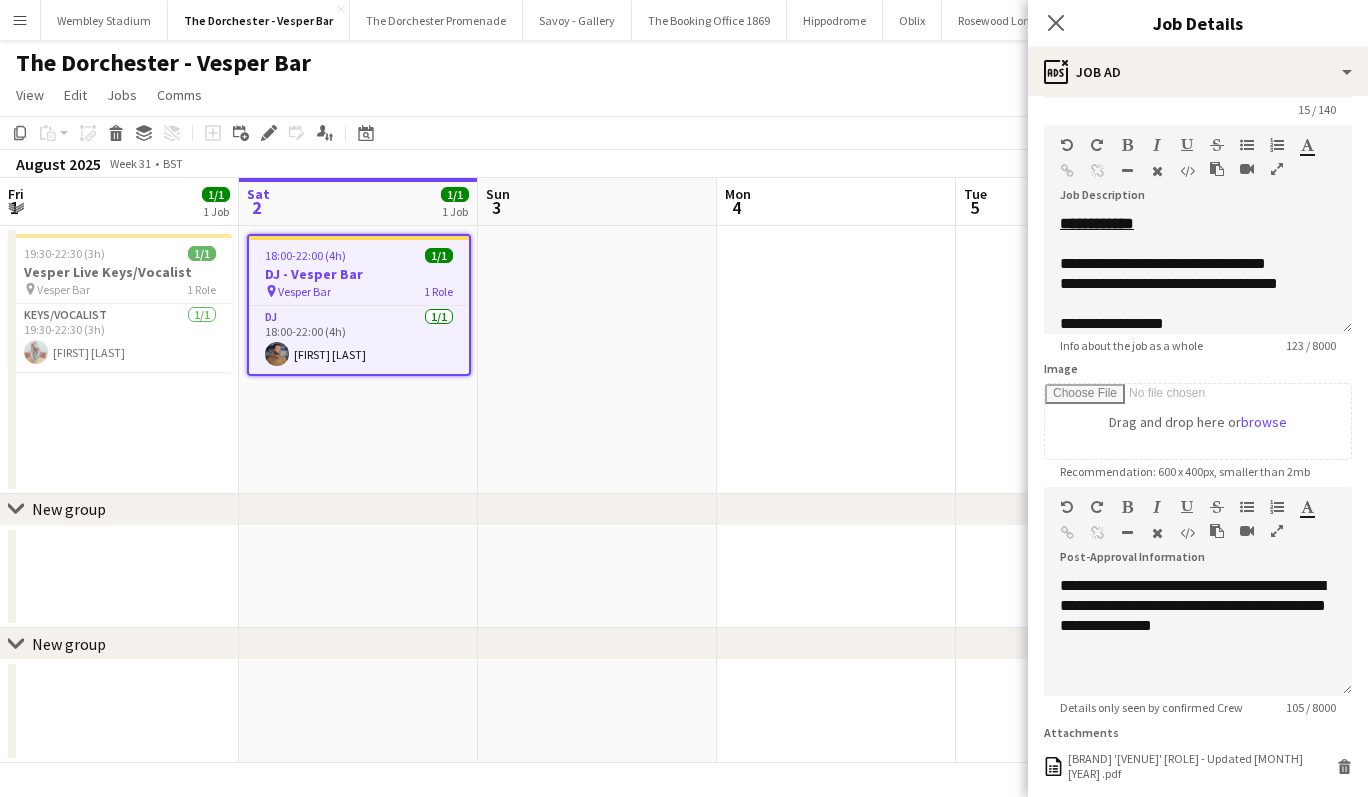 scroll, scrollTop: 87, scrollLeft: 0, axis: vertical 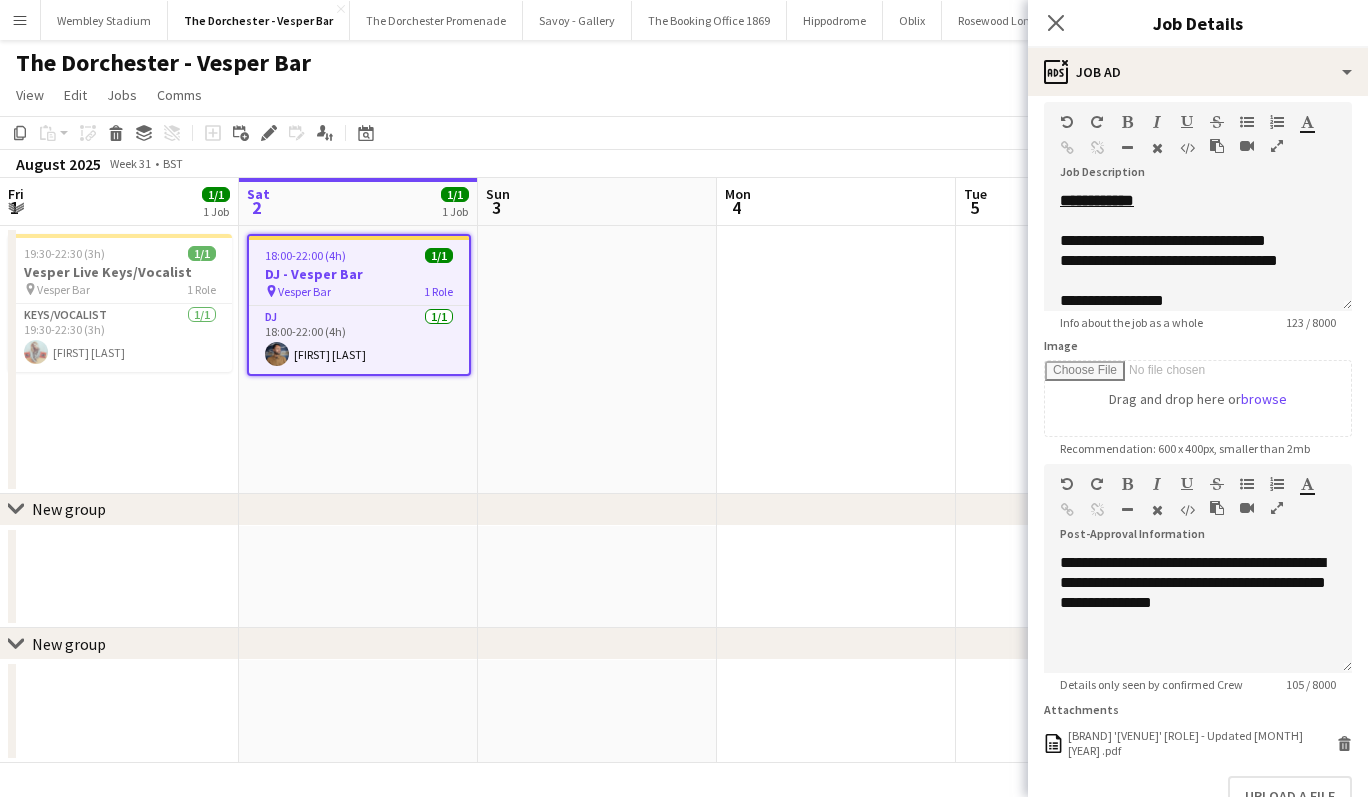 click on "DJ - Vesper Bar" at bounding box center (359, 274) 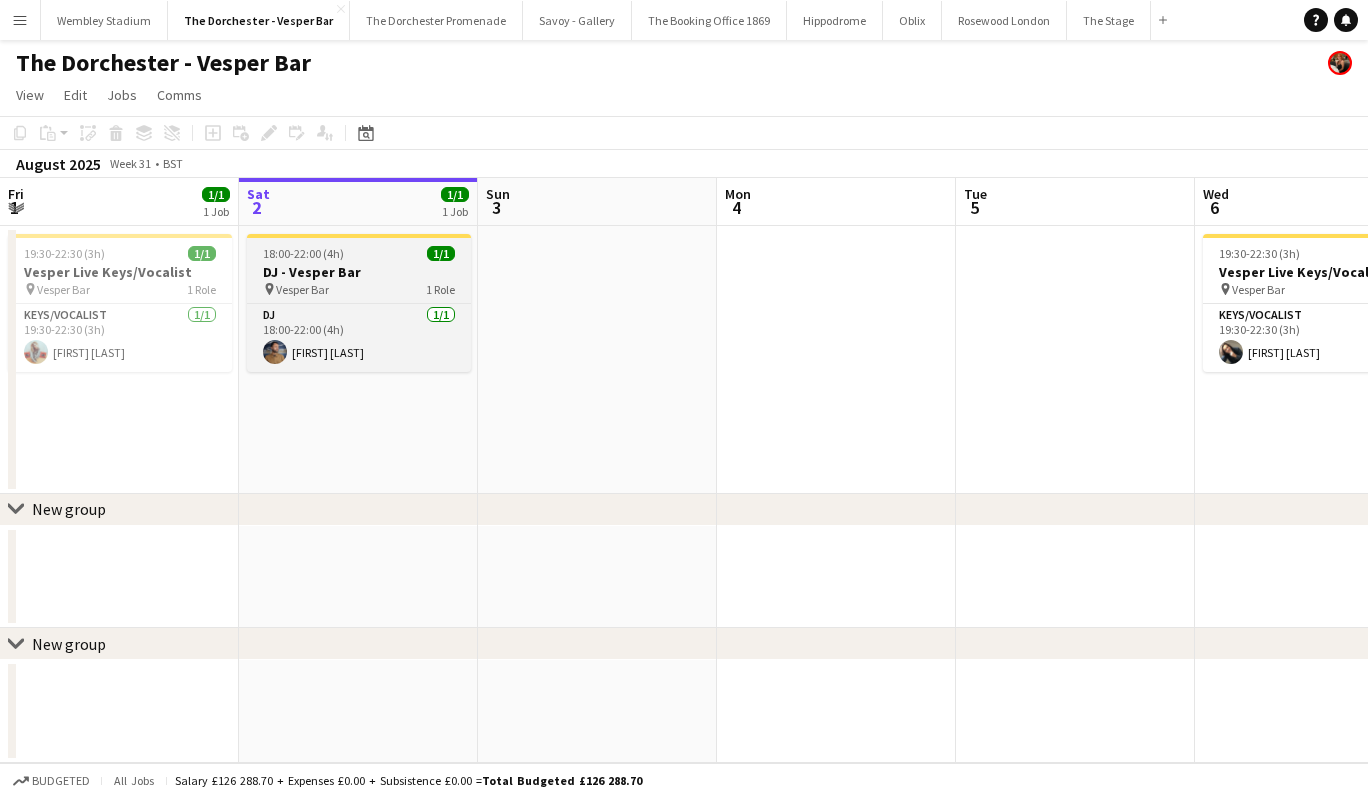 click on "18:00-22:00 (4h)" at bounding box center [303, 253] 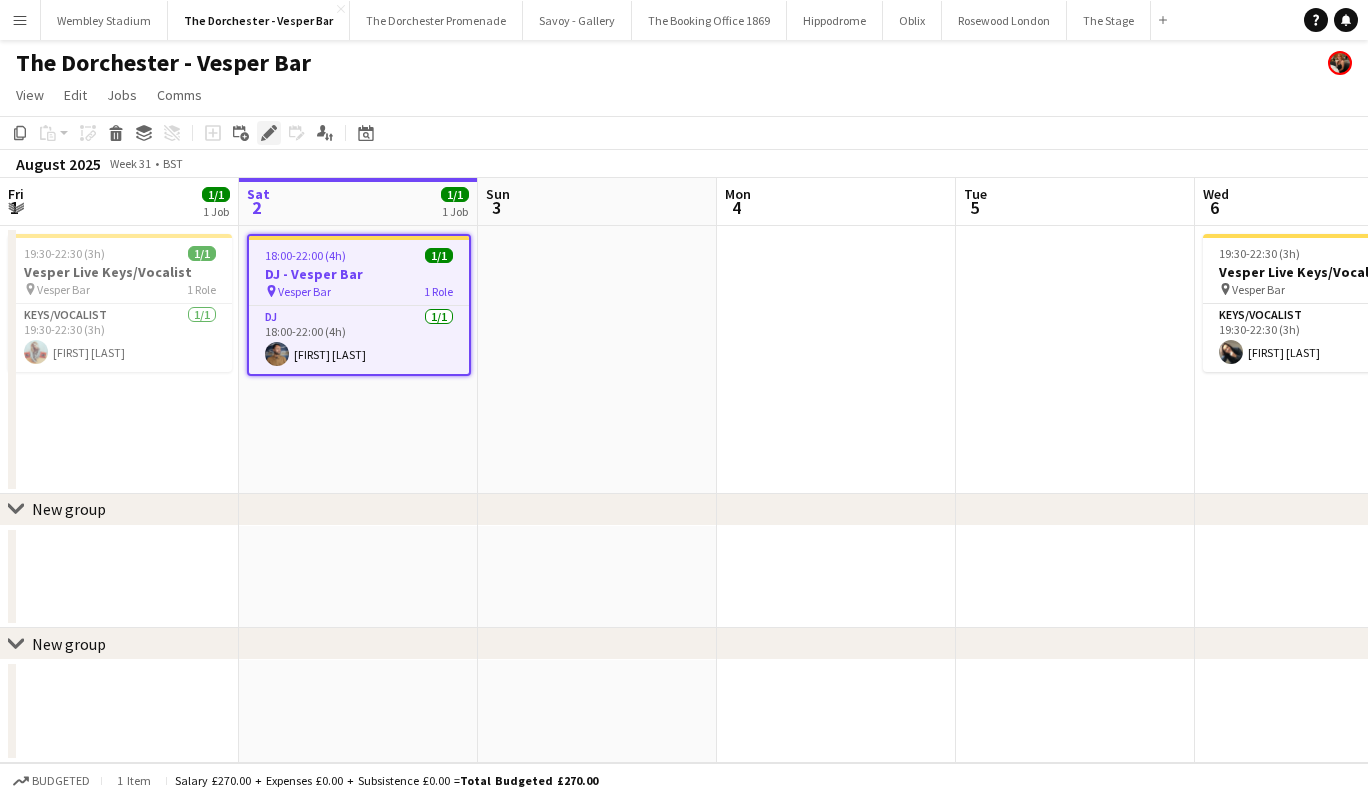 click on "Edit" at bounding box center (269, 133) 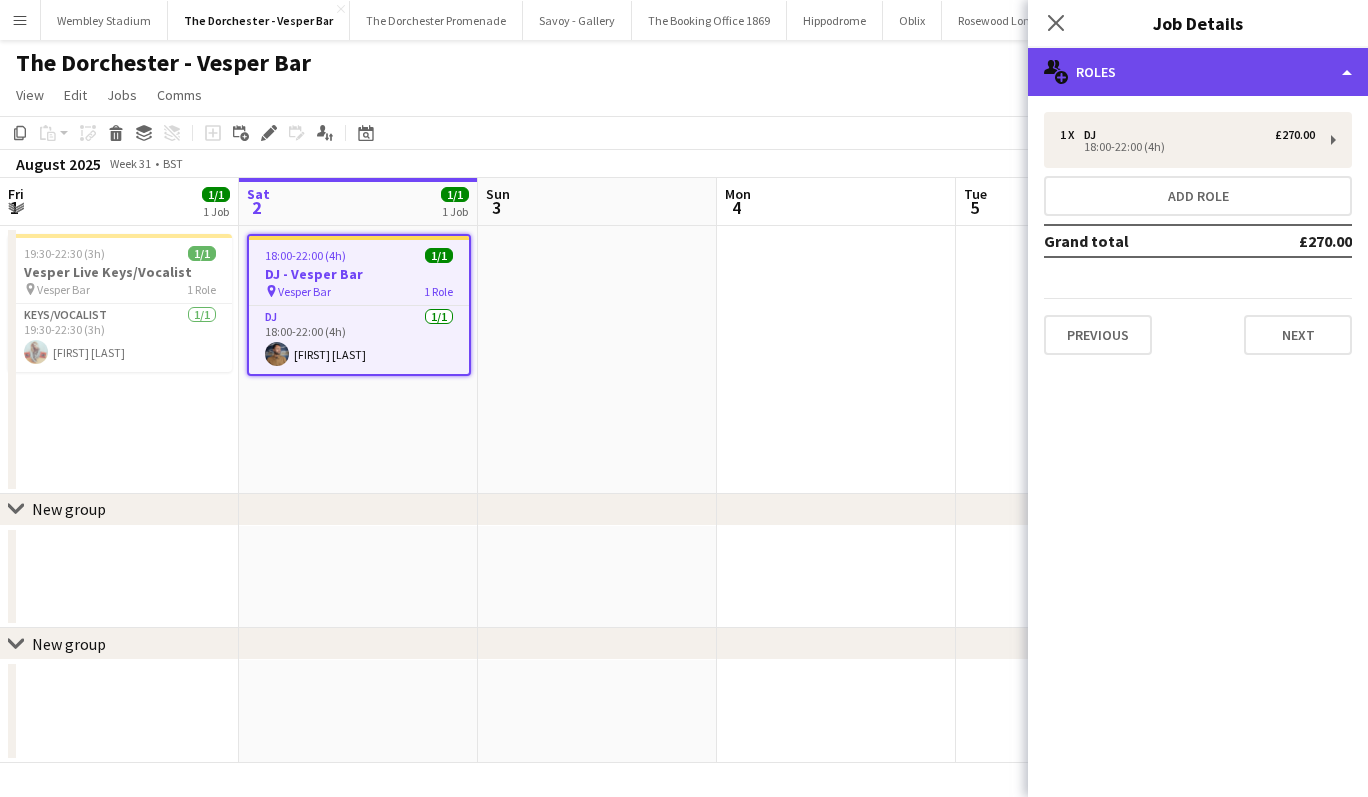 click on "multiple-users-add
Roles" 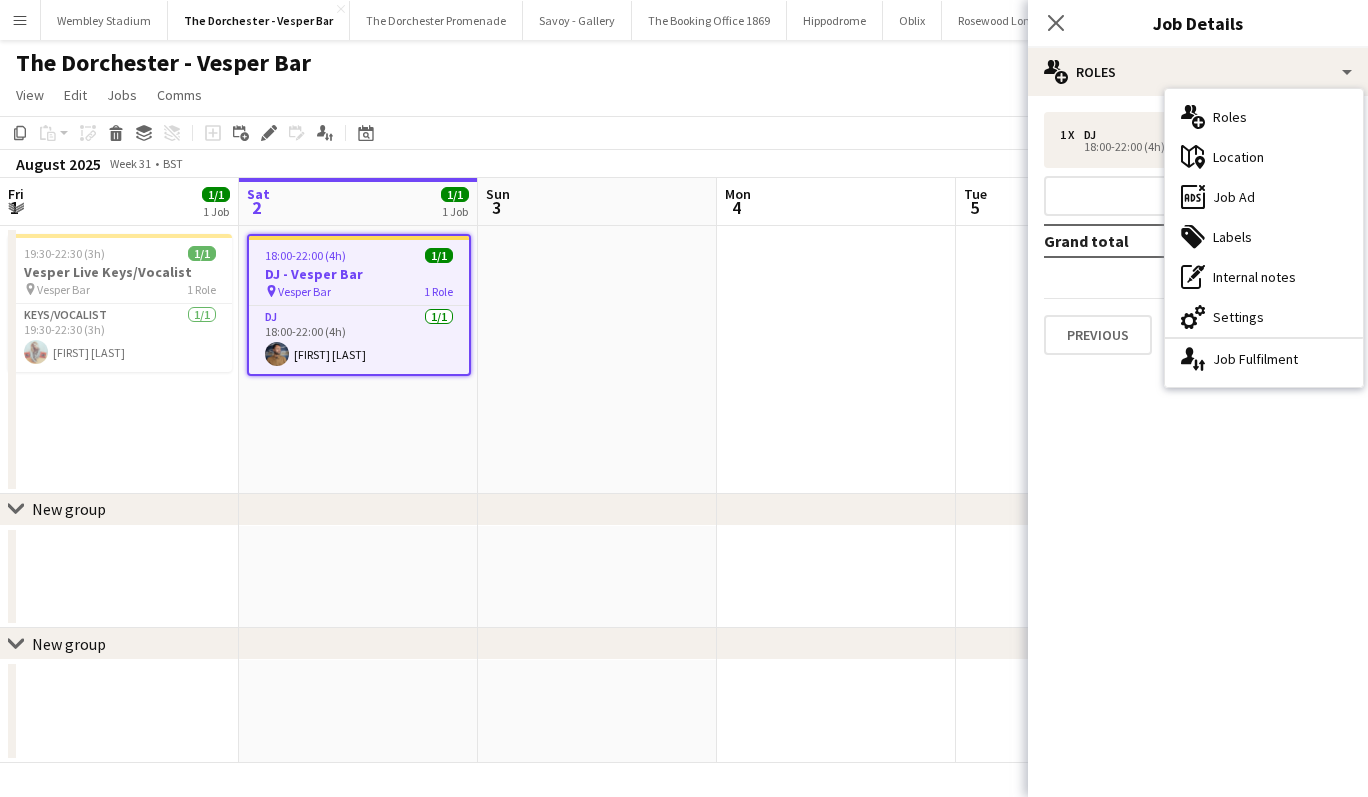 click on "pencil3
General details   [NUMBER] x   [ROLE]   [CURRENCY][AMOUNT]   [TIME] ([DURATION])   Add role   Grand total   [CURRENCY][AMOUNT]   Previous   Next" 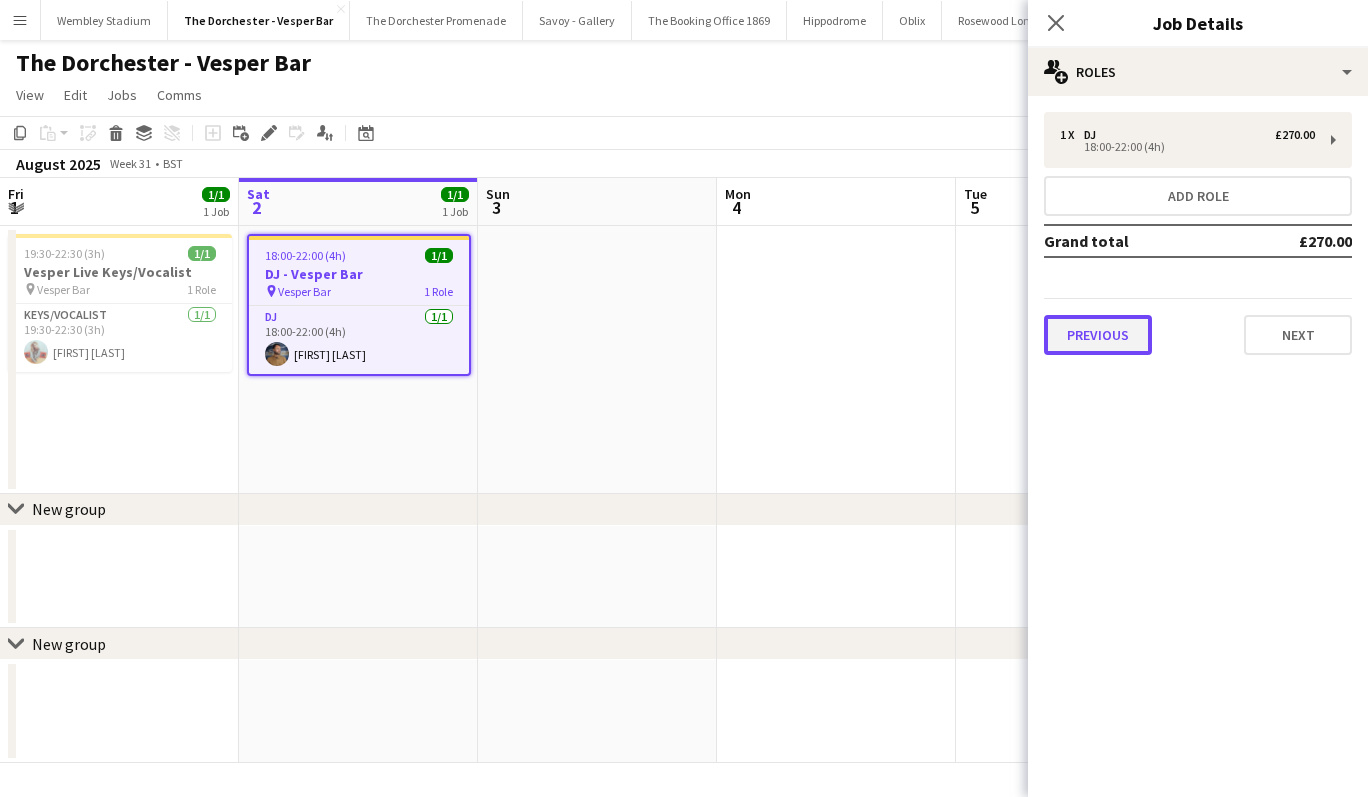 click on "Previous" at bounding box center (1098, 335) 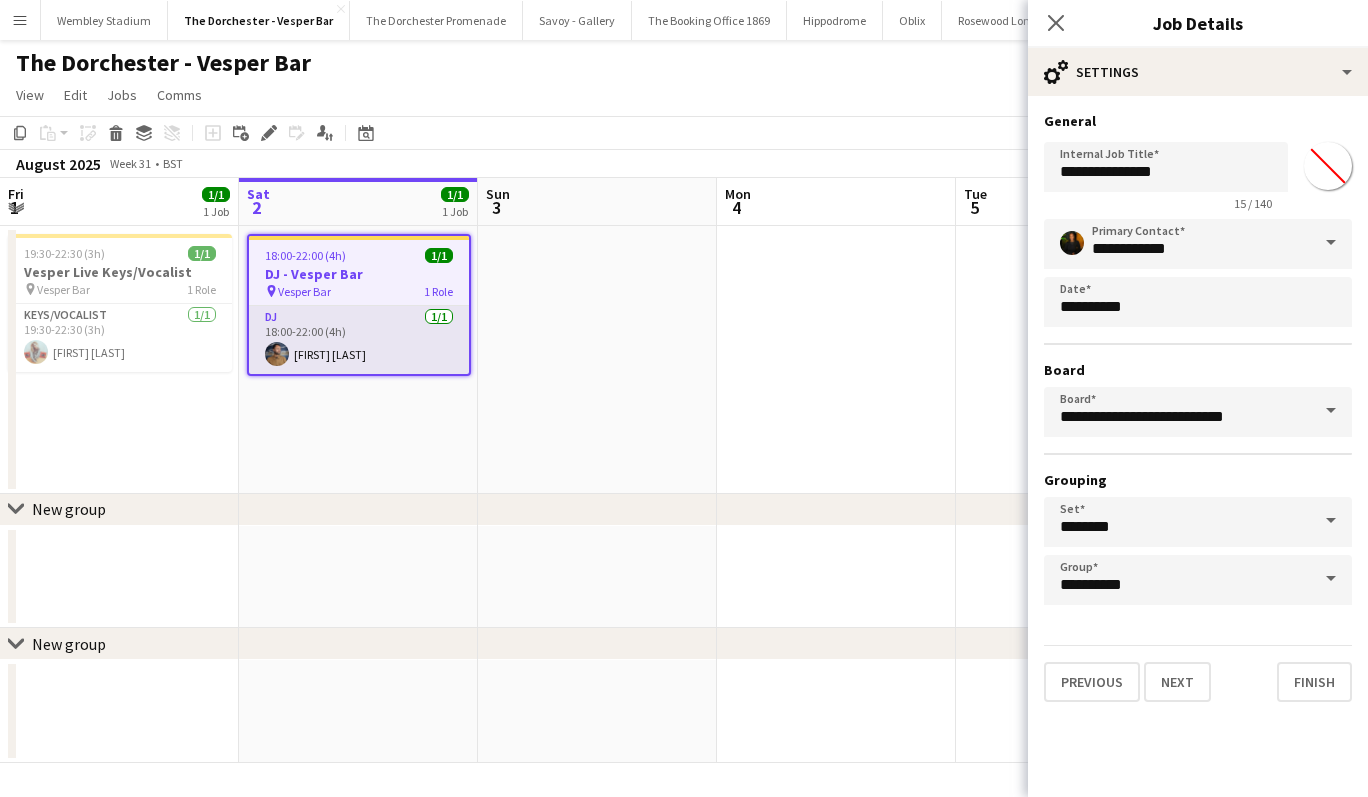 click at bounding box center (277, 354) 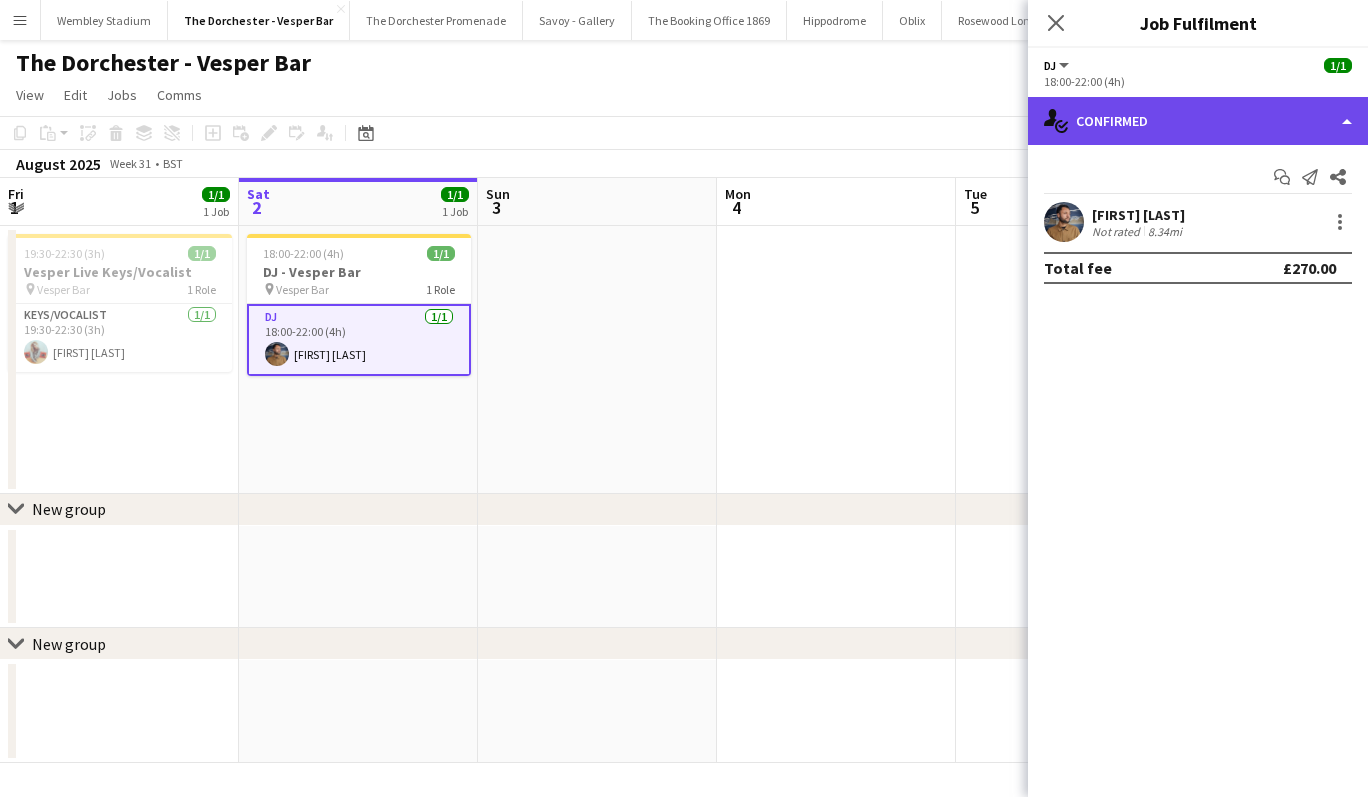 click on "single-neutral-actions-check-2
Confirmed" 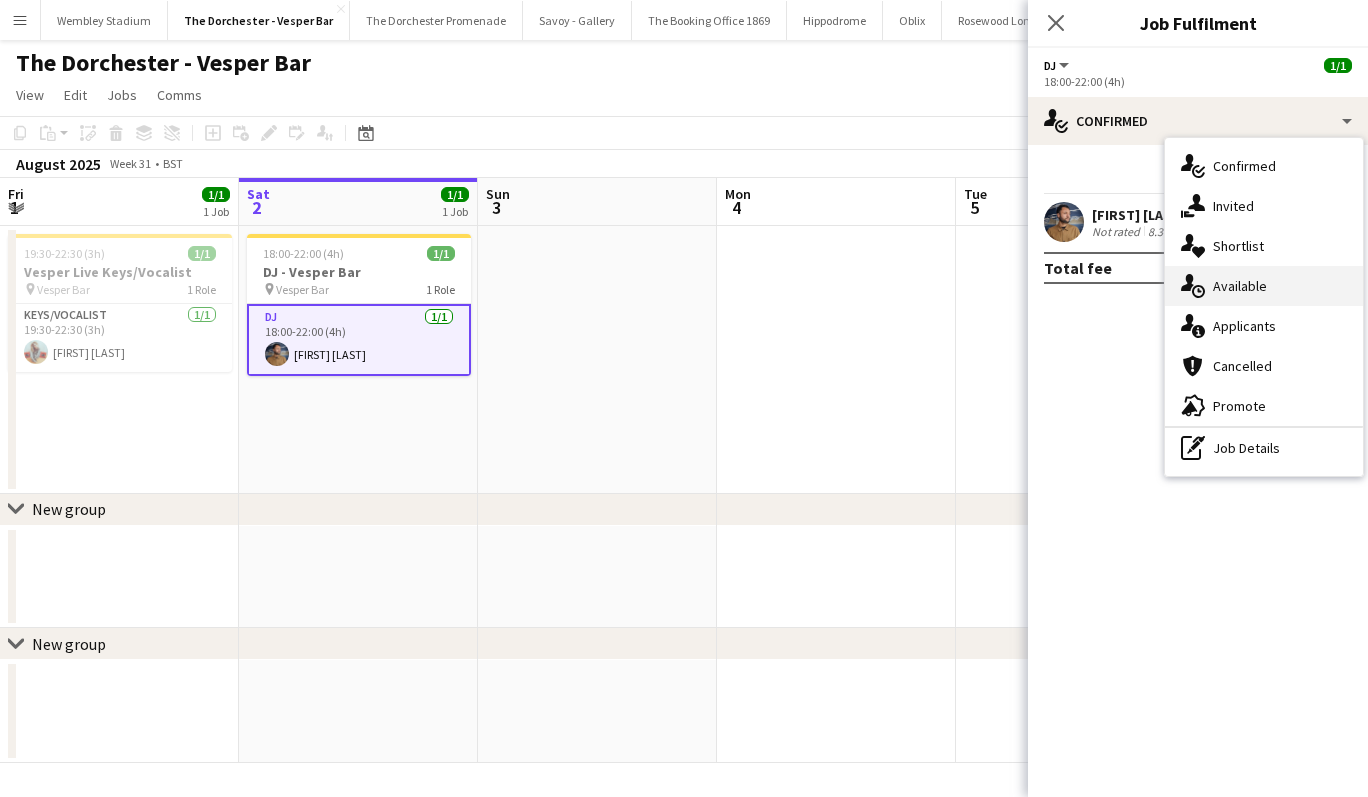 click on "single-neutral-actions-upload
Available" at bounding box center (1264, 286) 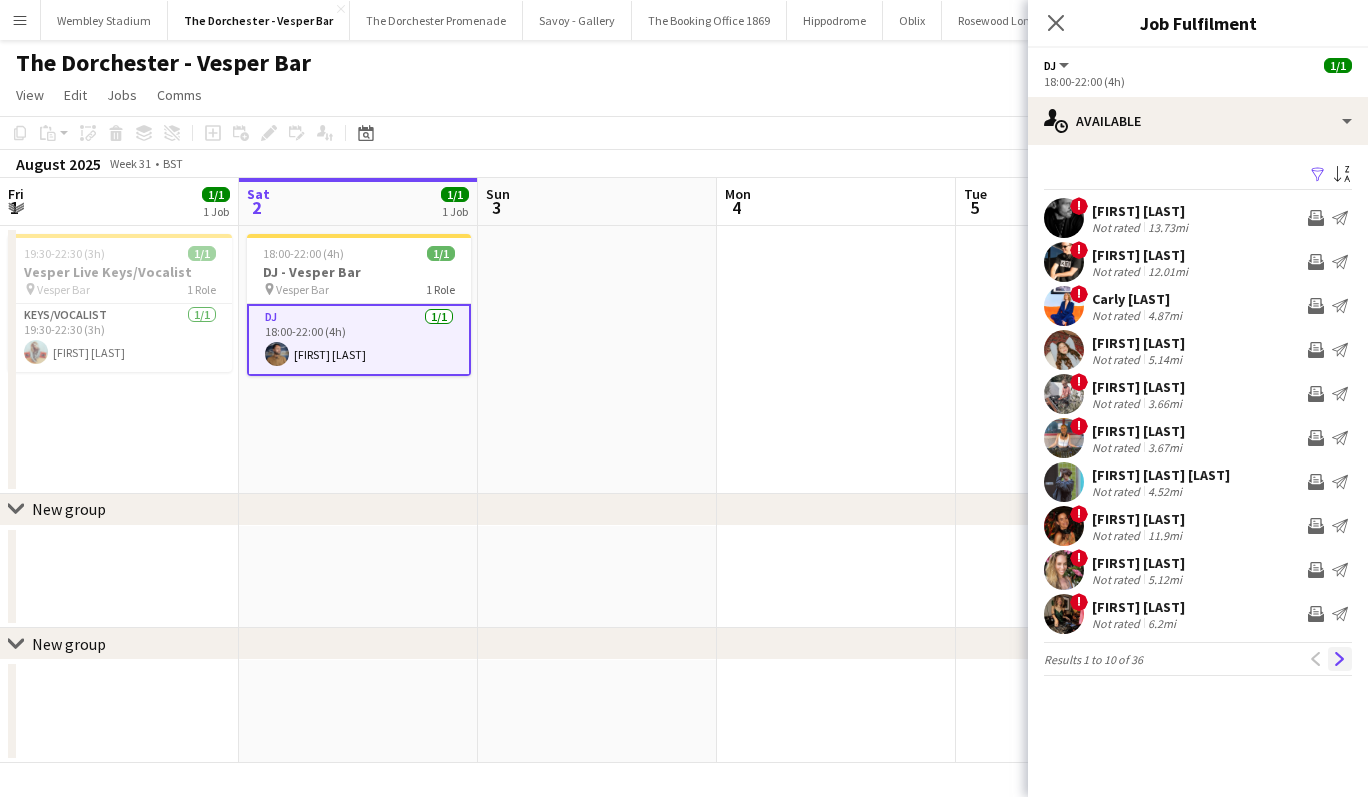 click on "Next" 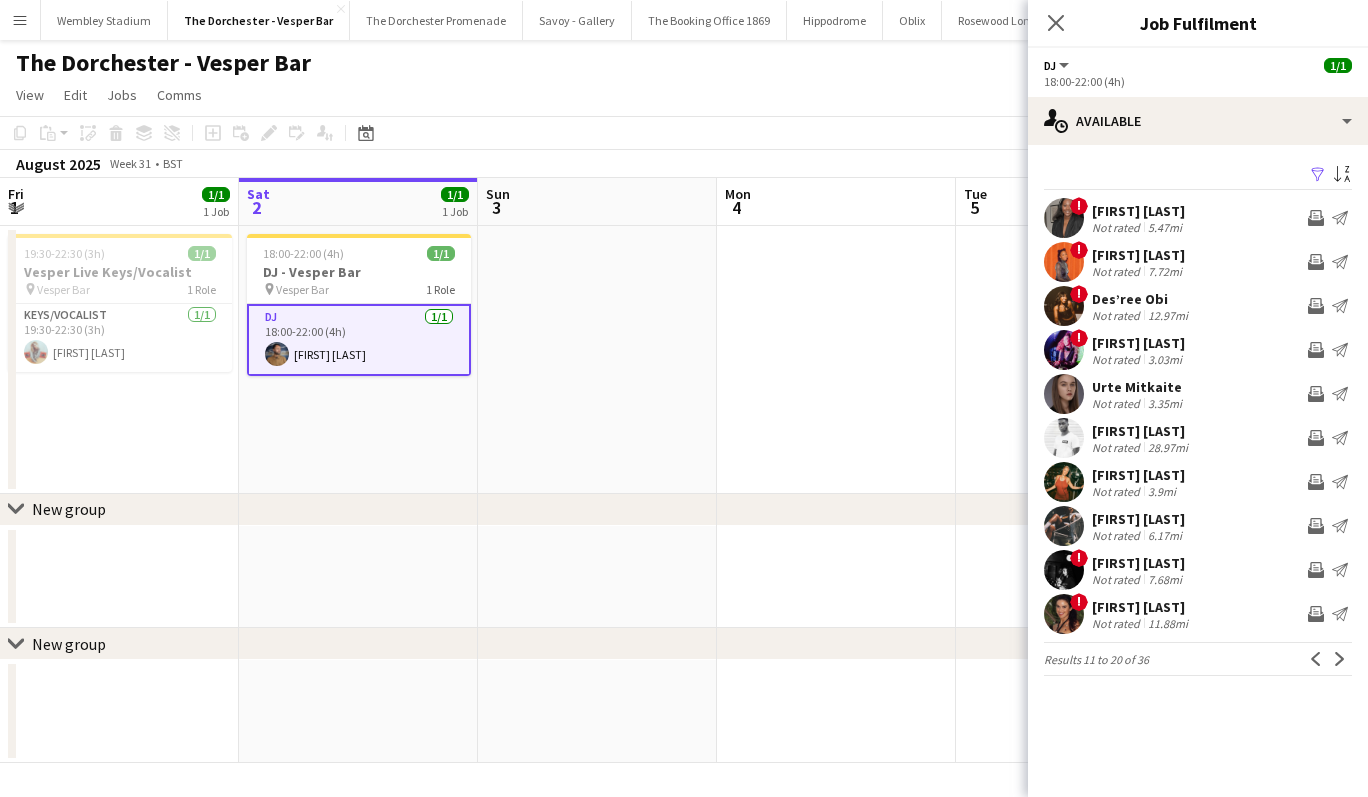 click on "Next" 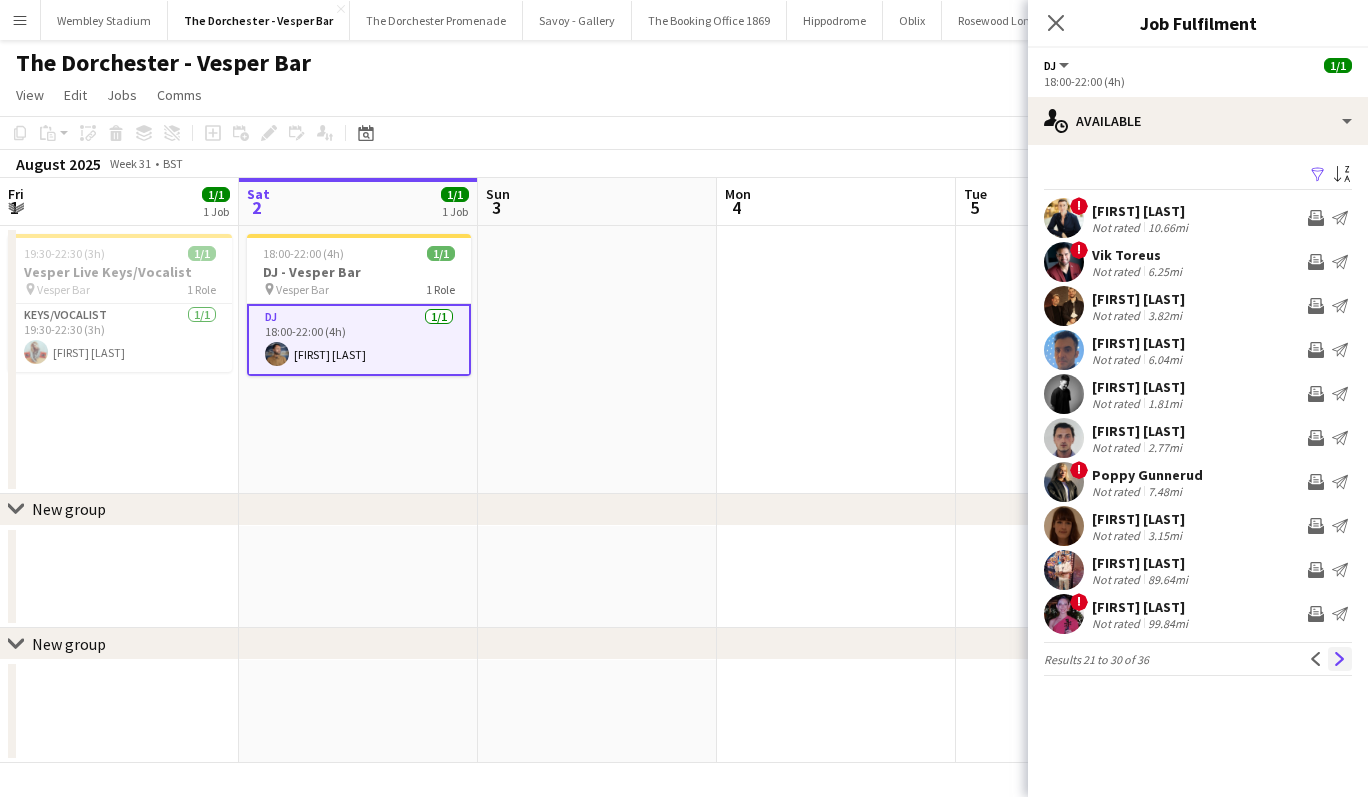 click on "Next" 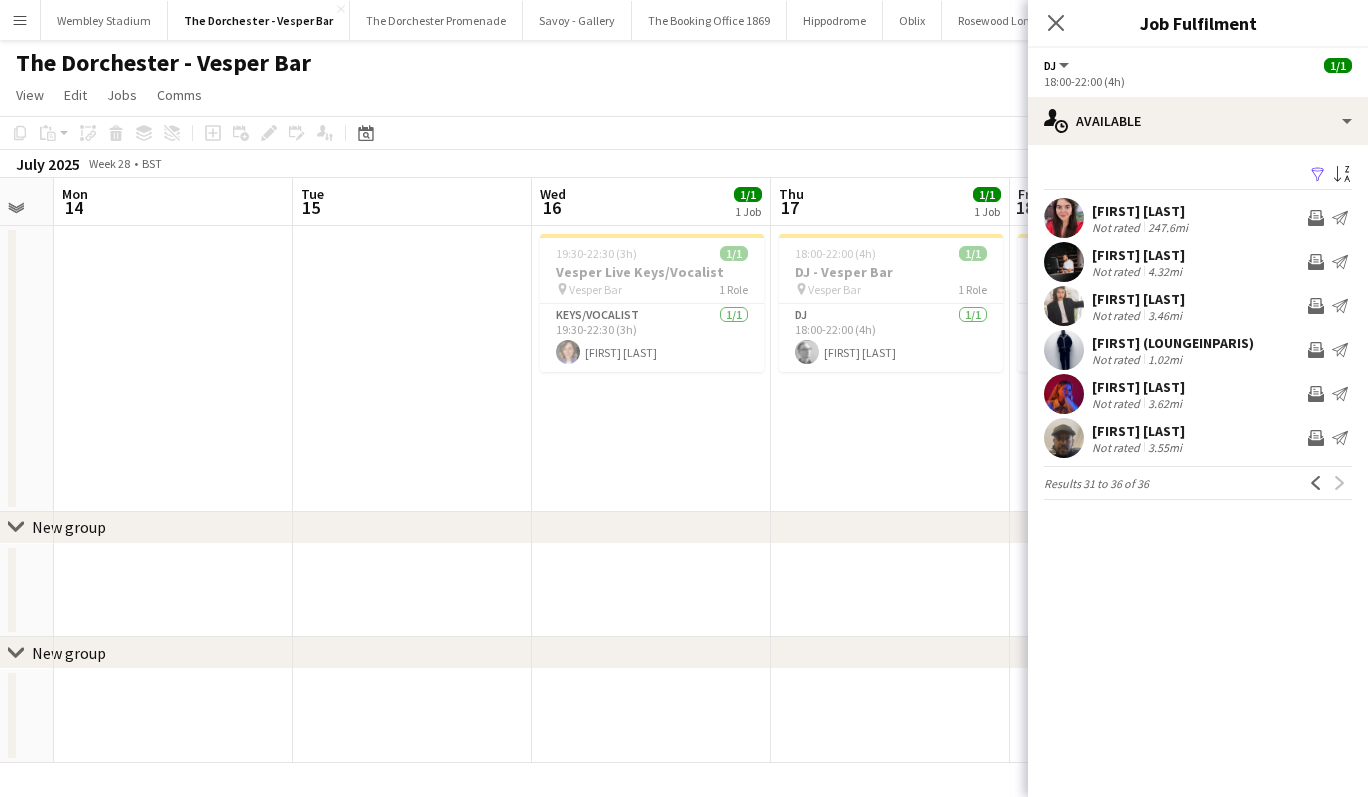scroll, scrollTop: 0, scrollLeft: 420, axis: horizontal 